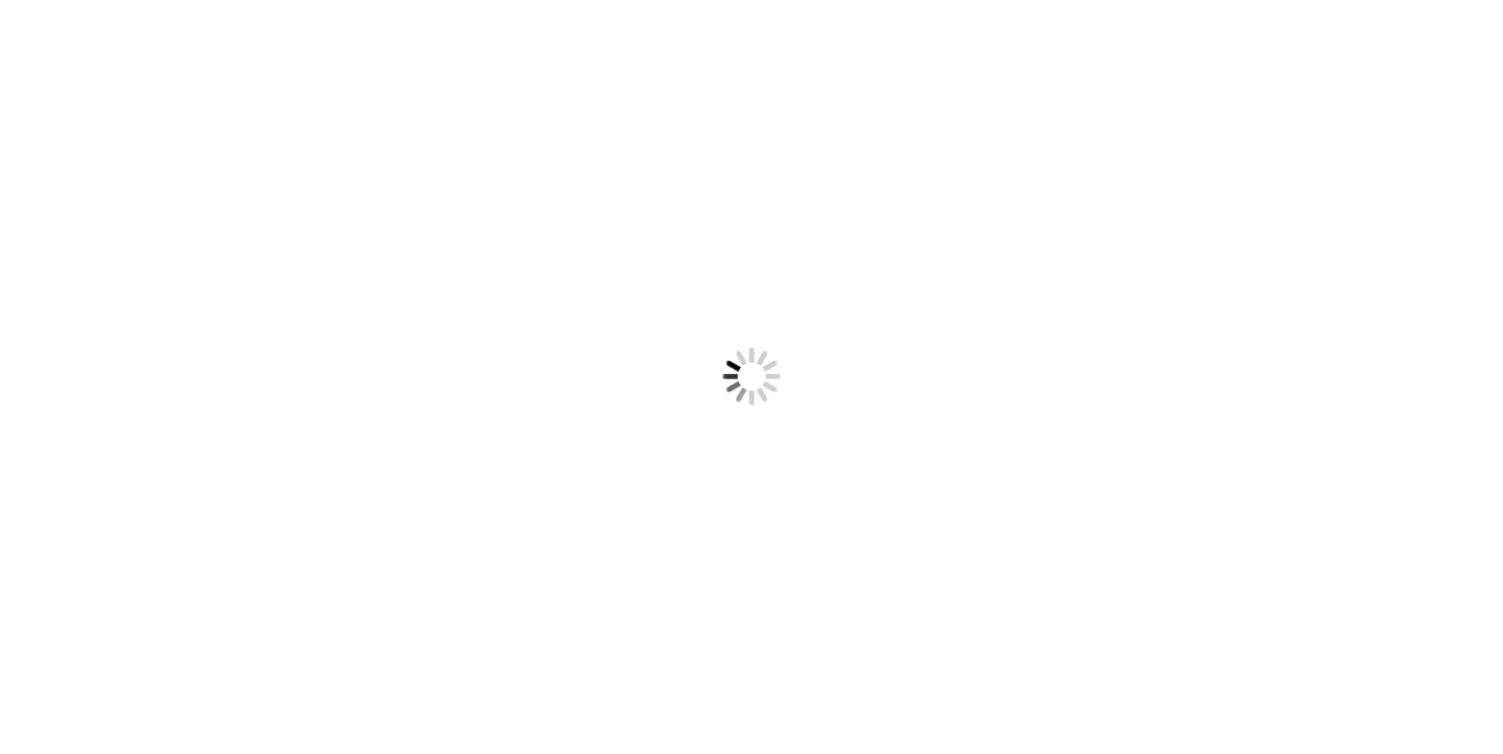 scroll, scrollTop: 0, scrollLeft: 0, axis: both 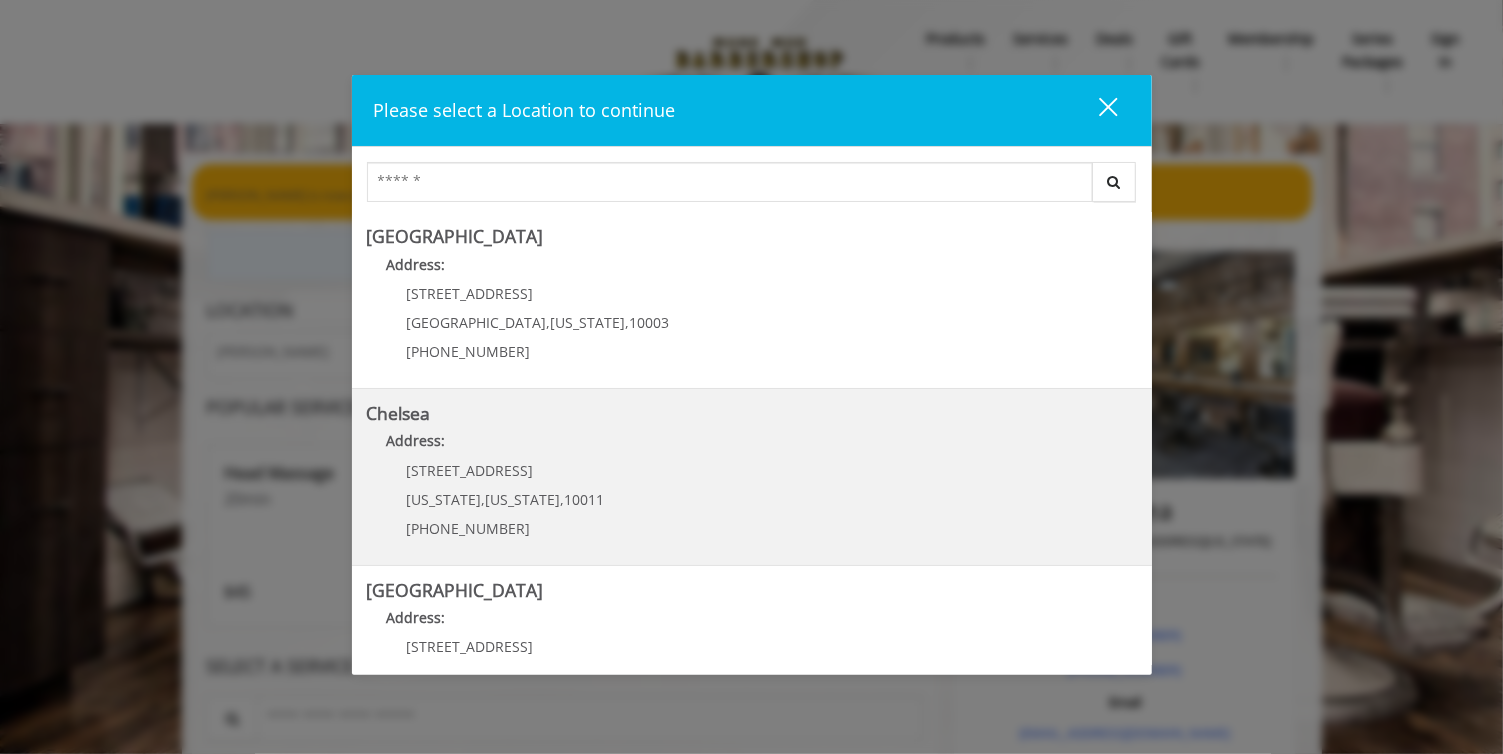 click on "Address:" at bounding box center (752, 446) 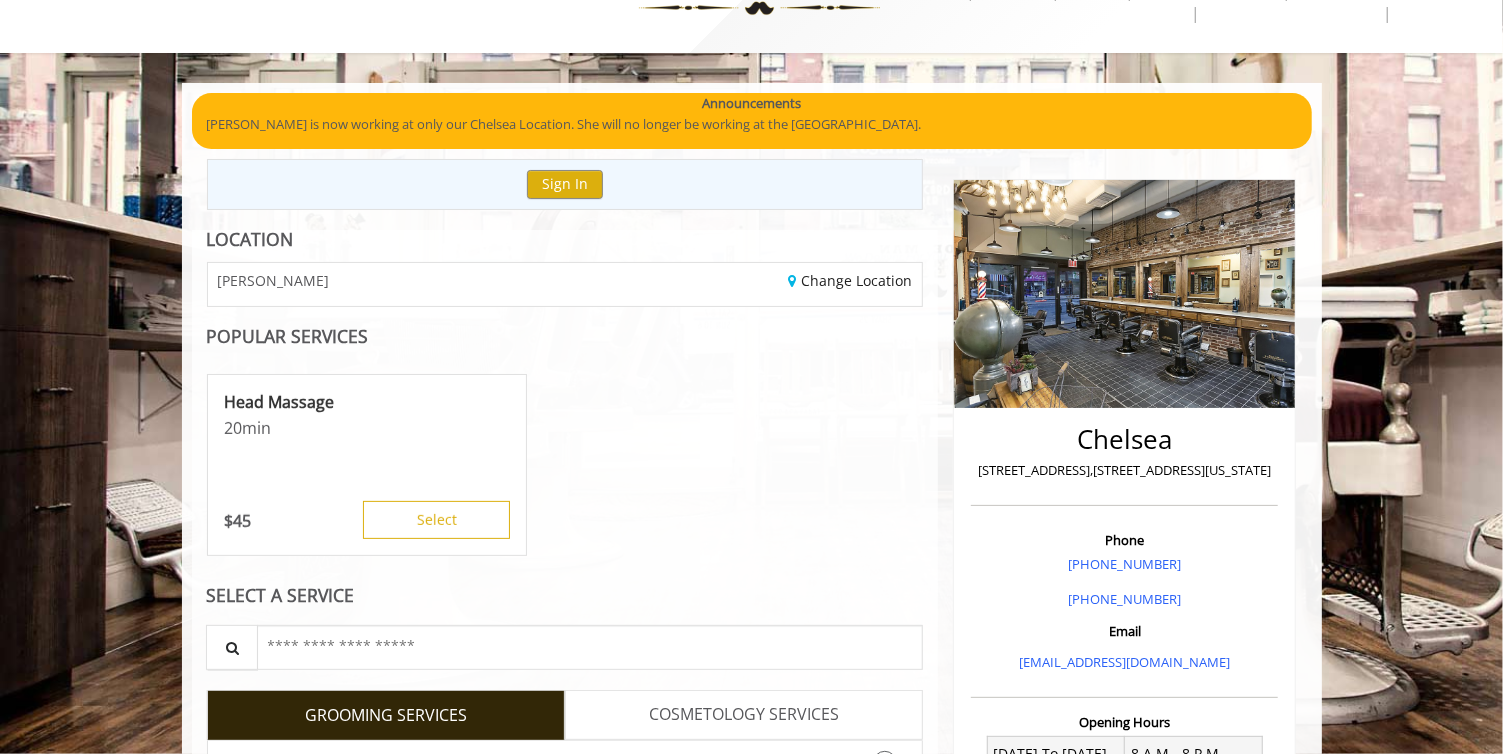 scroll, scrollTop: 23, scrollLeft: 0, axis: vertical 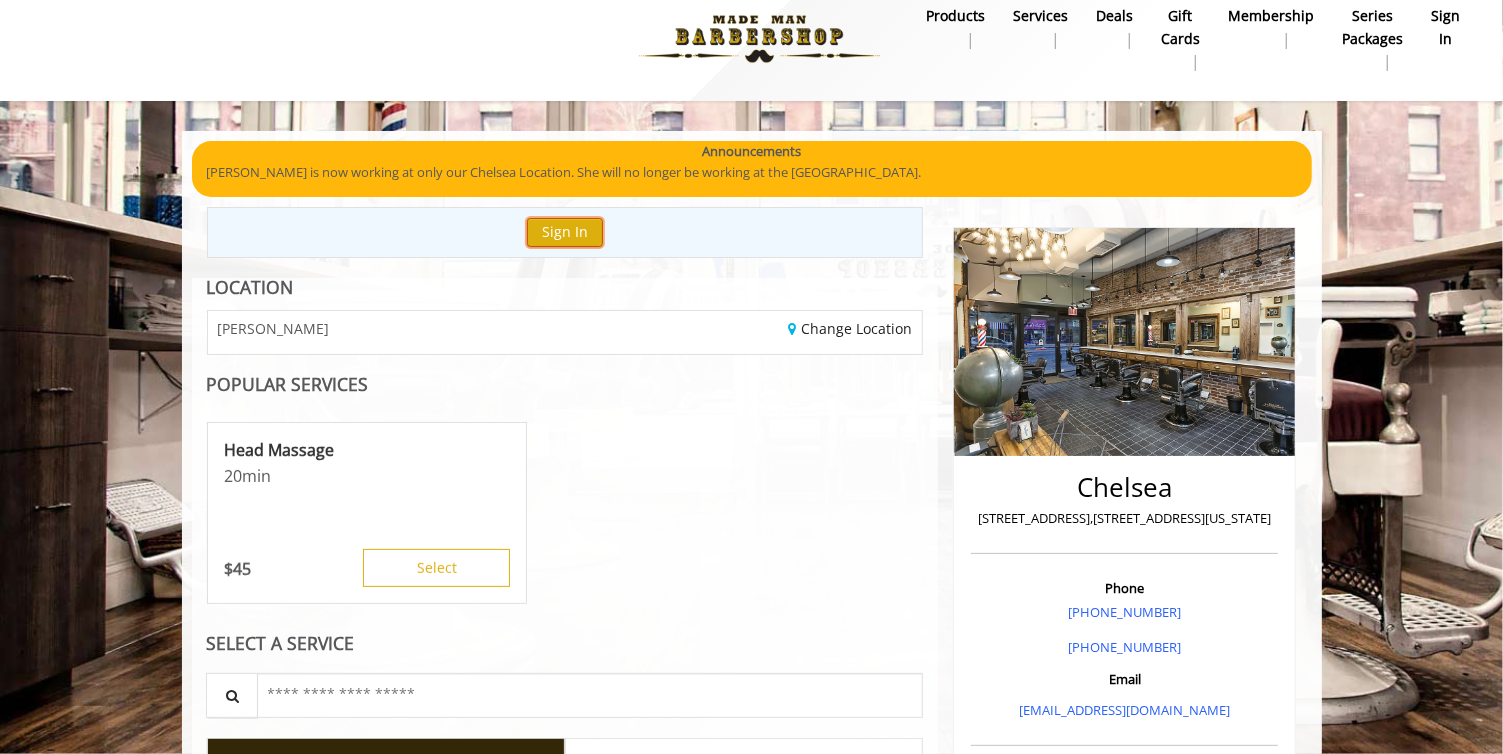 click on "Sign In" at bounding box center [565, 232] 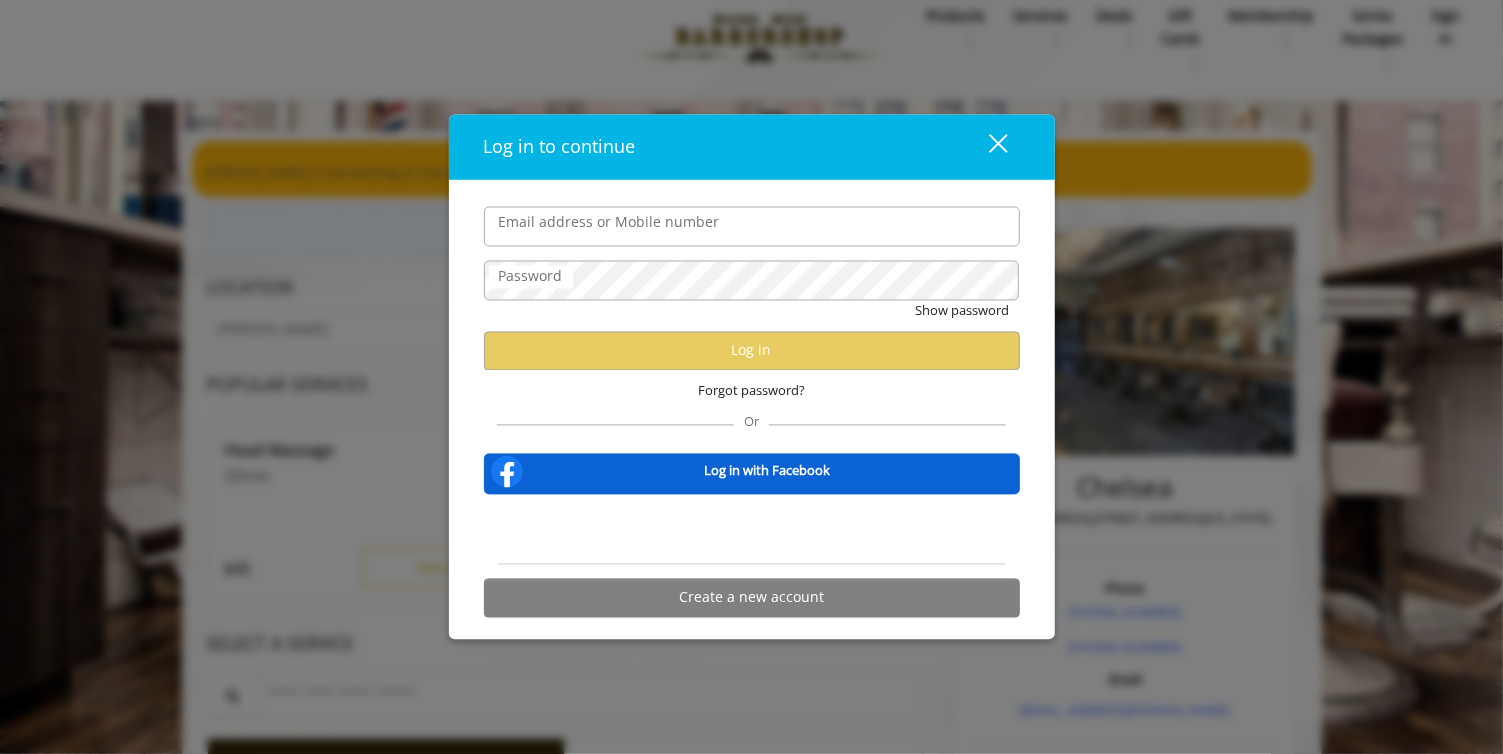 click on "Email address or Mobile number" at bounding box center (752, 227) 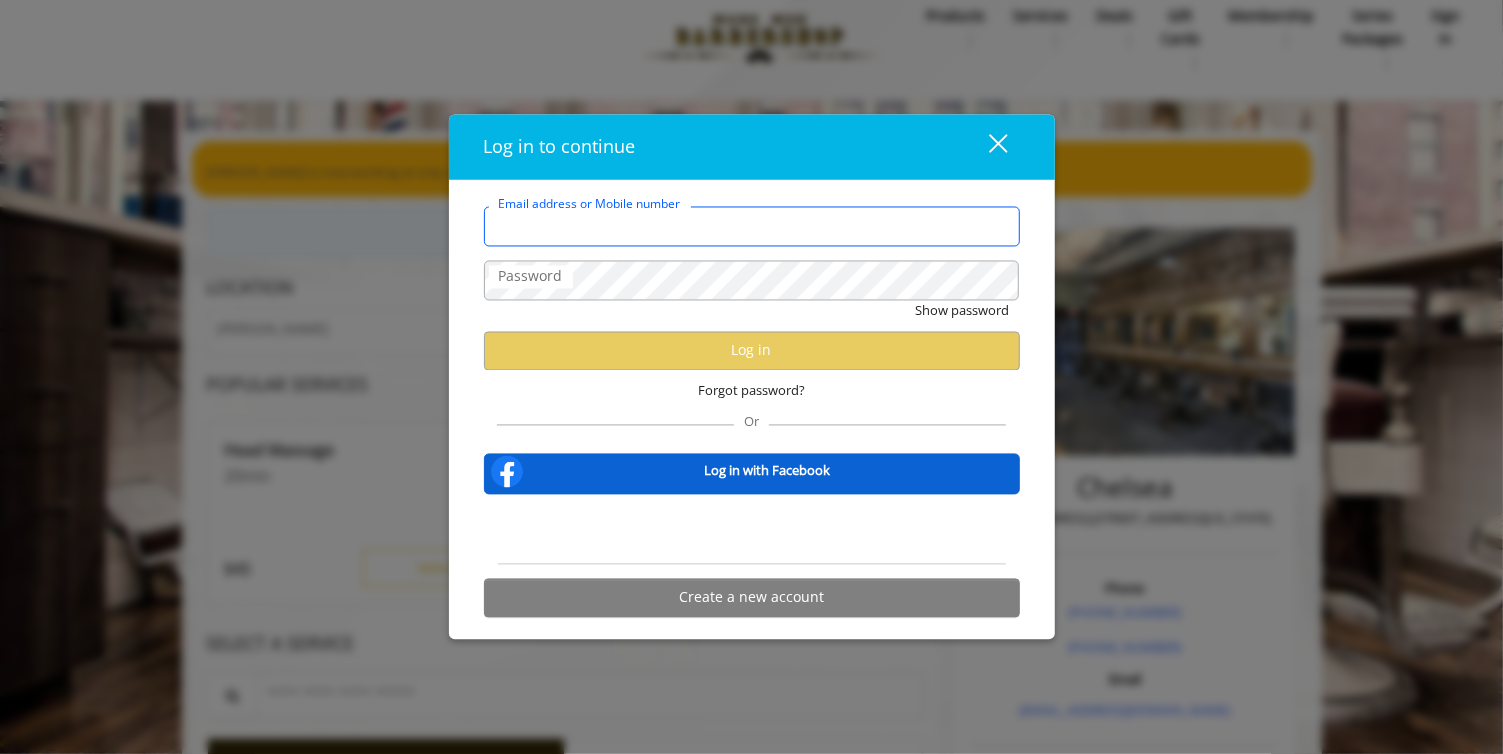 type on "**********" 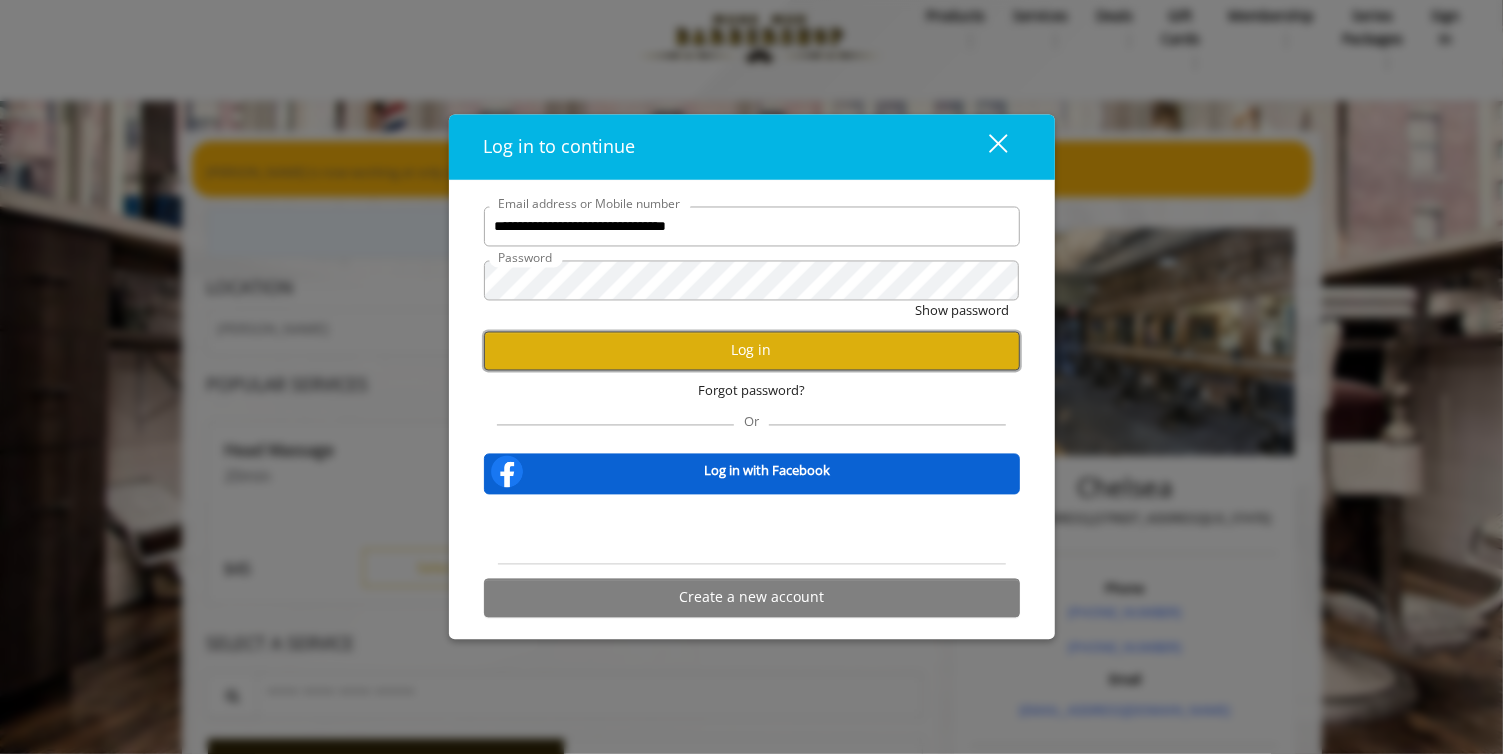 click on "Log in" at bounding box center [752, 350] 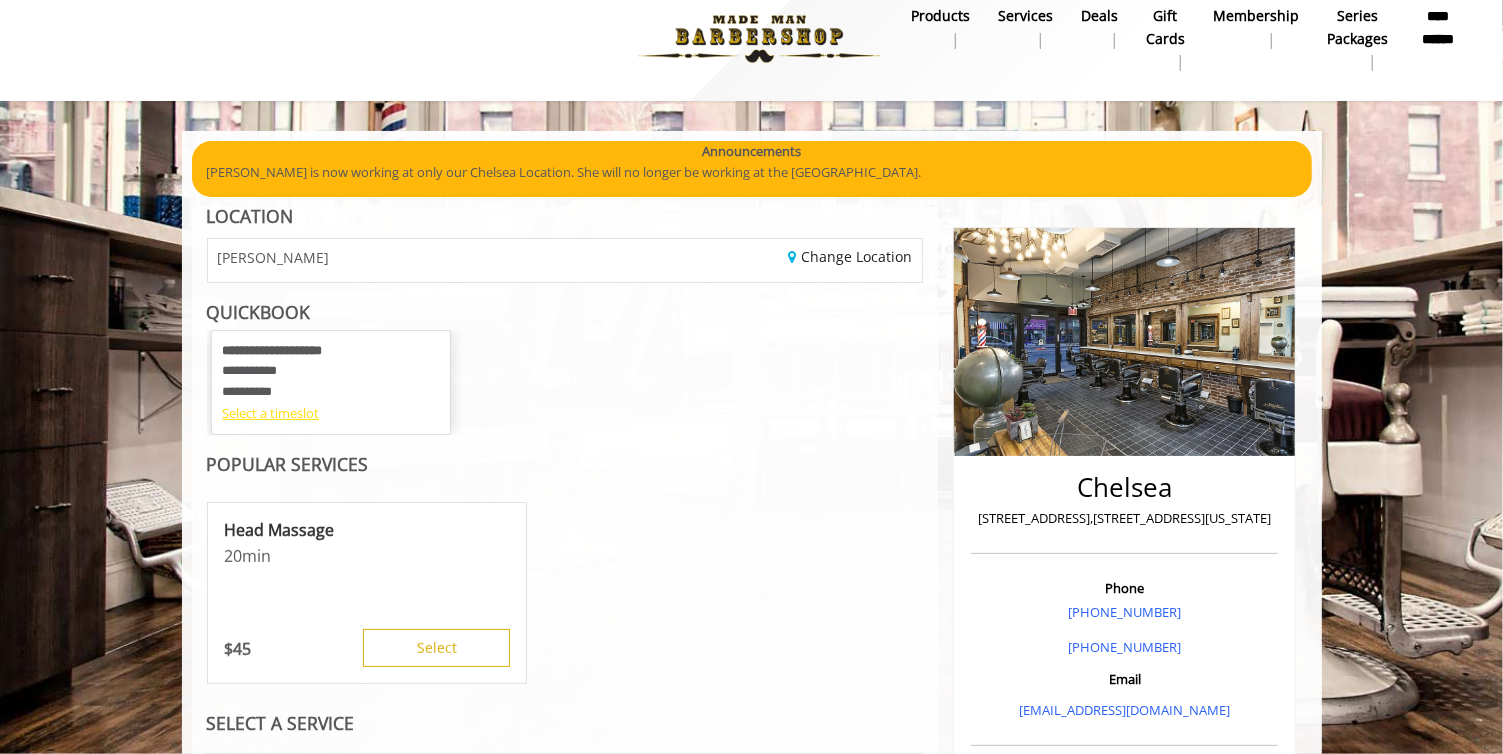 click on "Select a timeslot" at bounding box center [331, 413] 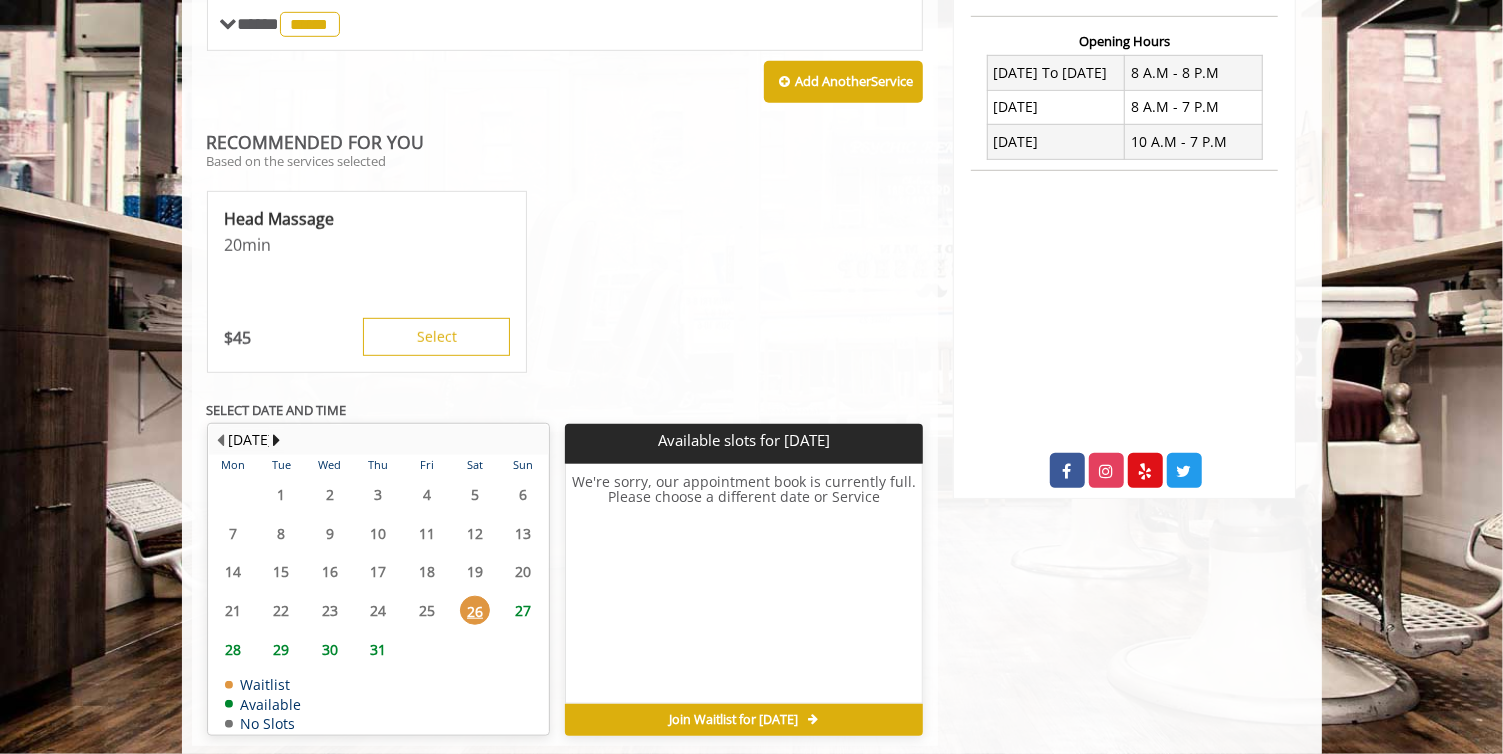 scroll, scrollTop: 788, scrollLeft: 0, axis: vertical 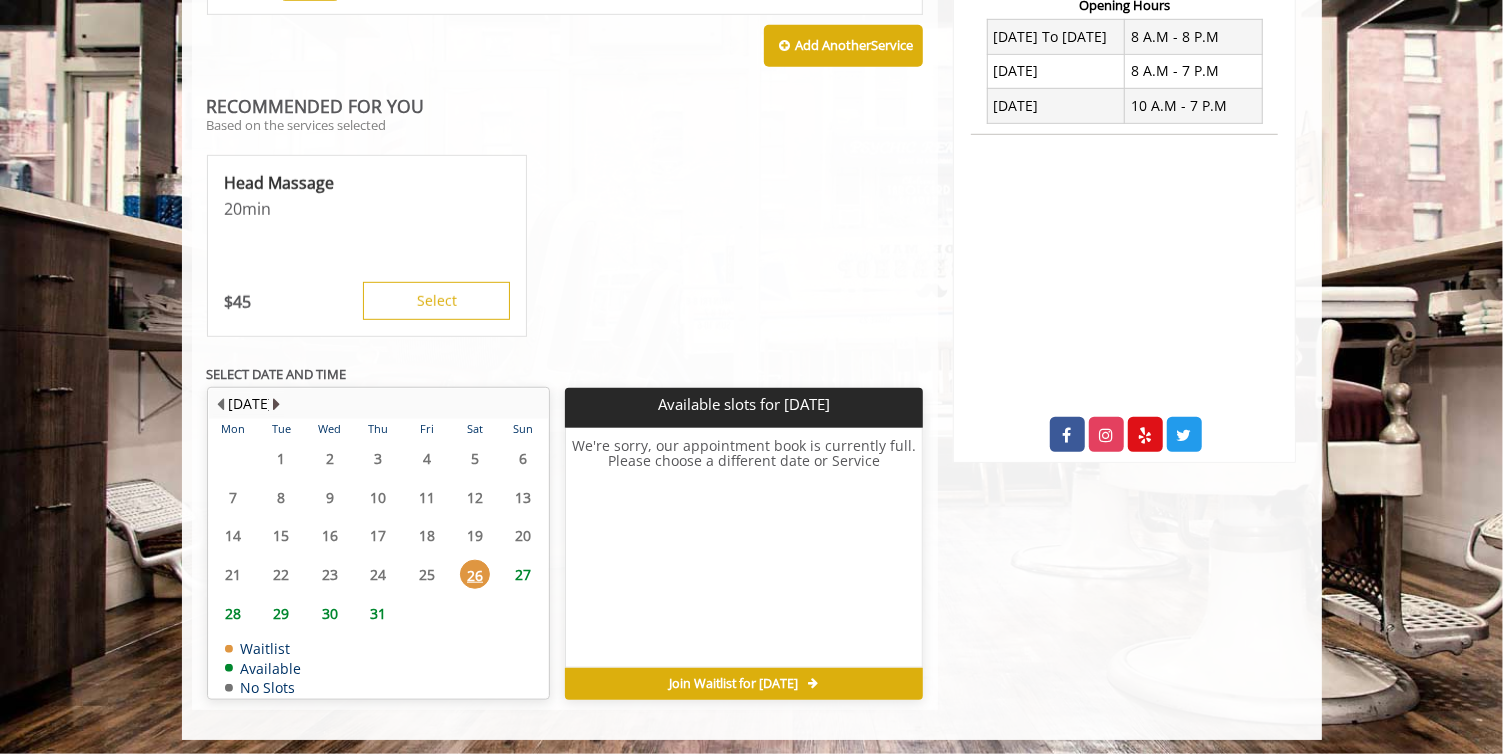 click at bounding box center [277, 404] 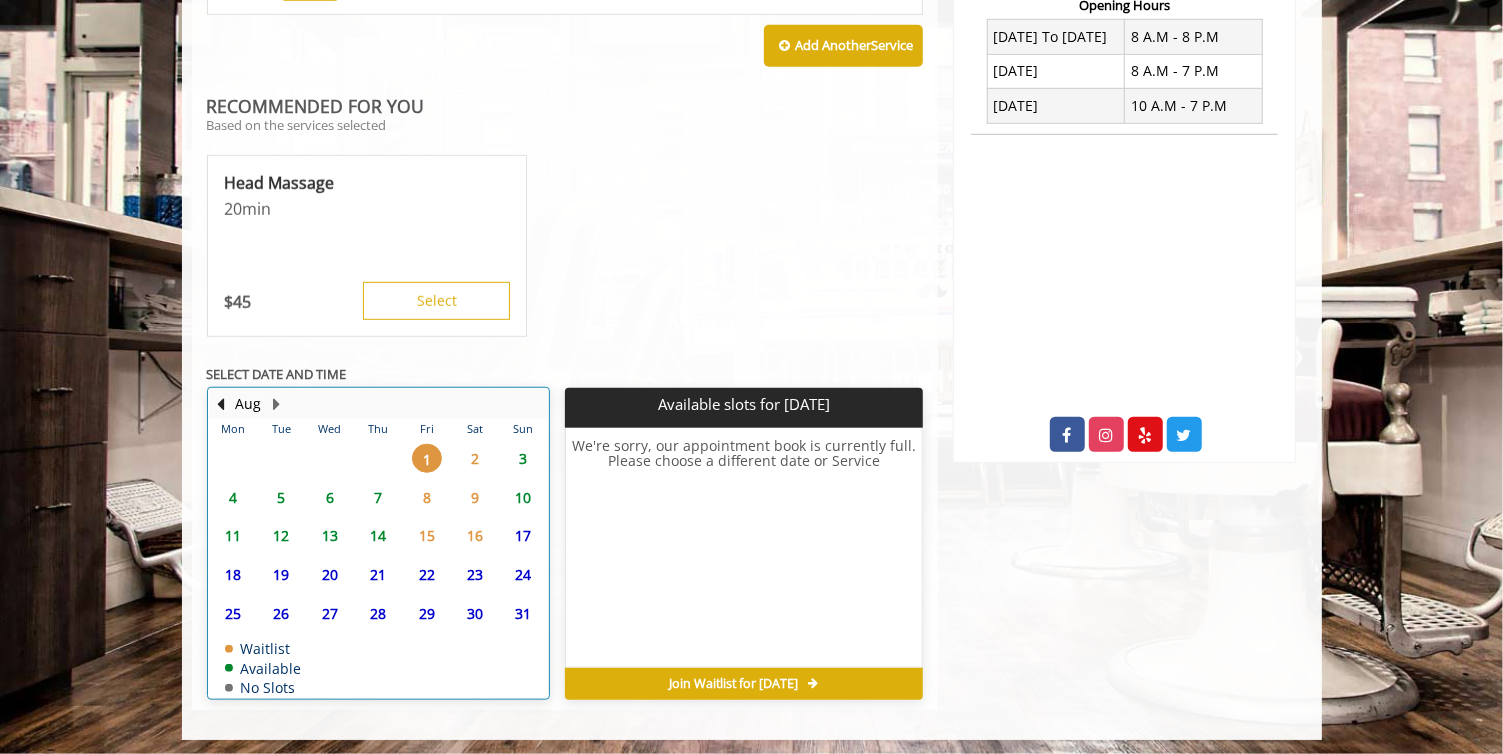 click on "2" 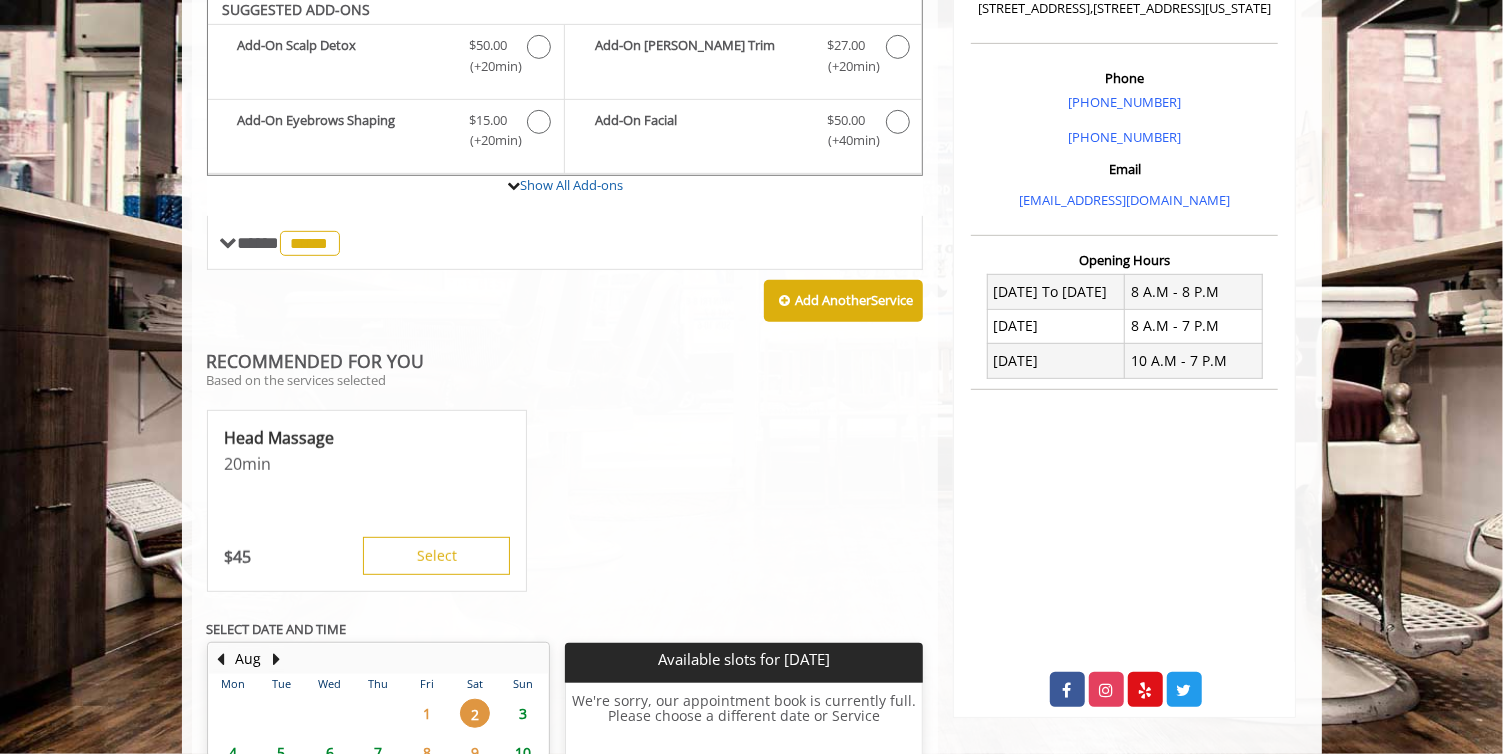 scroll, scrollTop: 524, scrollLeft: 0, axis: vertical 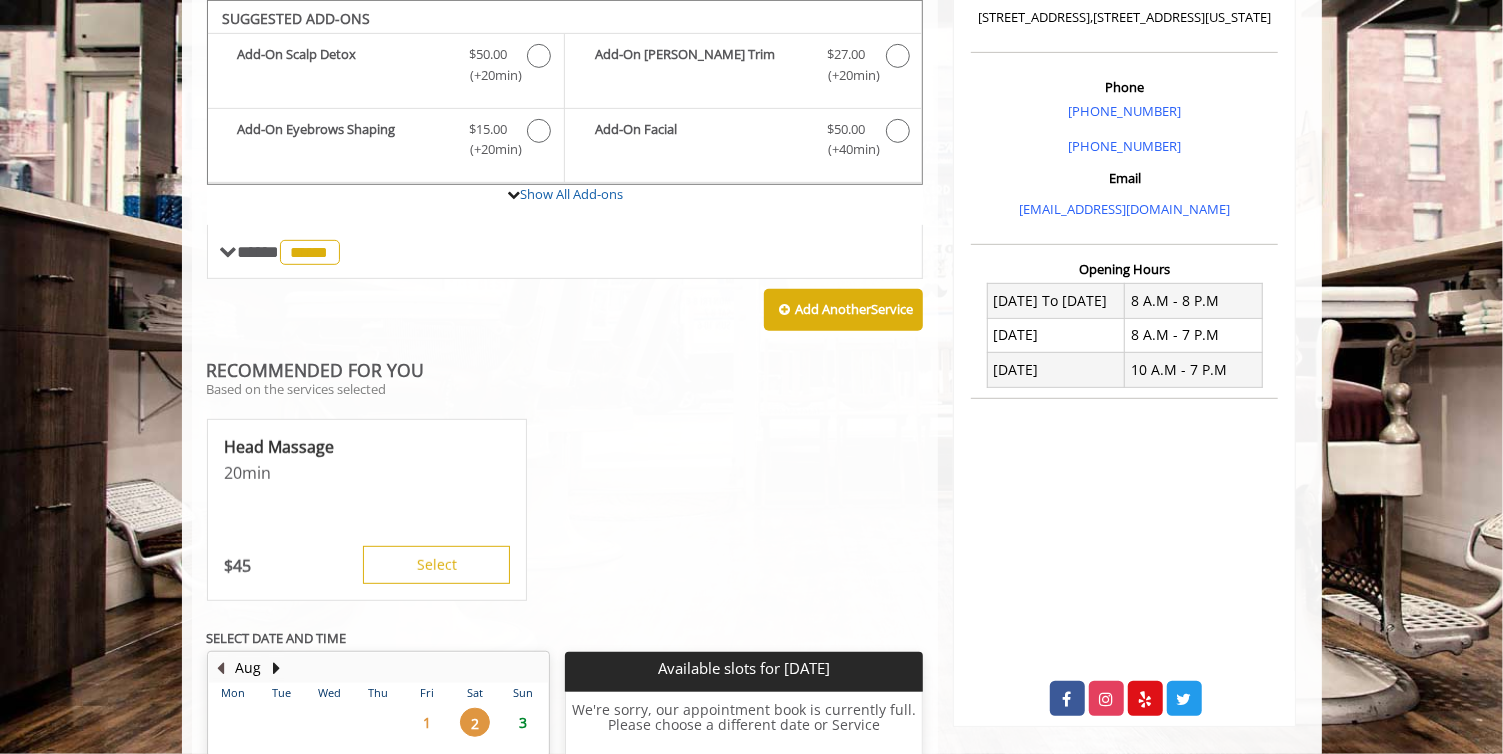 click at bounding box center [221, 668] 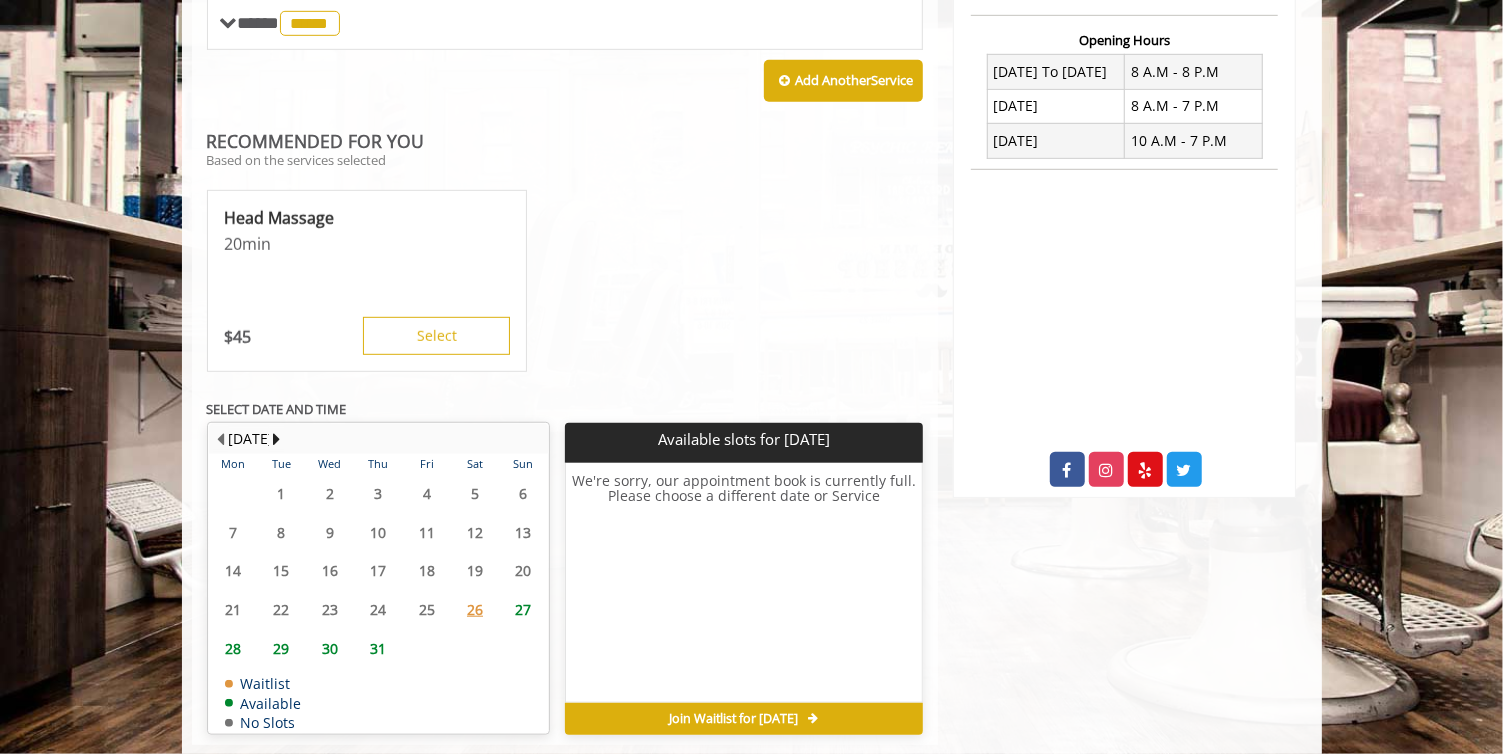 scroll, scrollTop: 788, scrollLeft: 0, axis: vertical 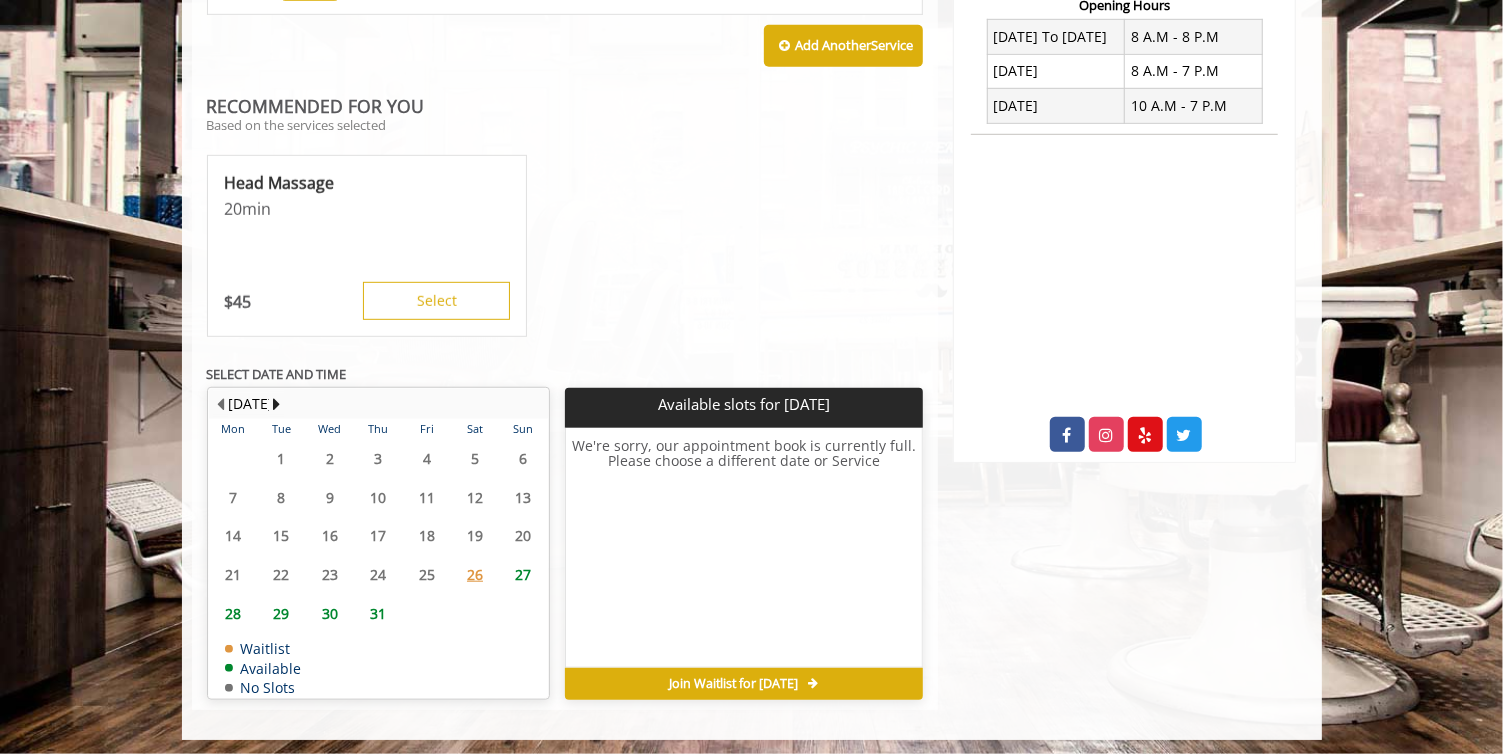 click on "31" 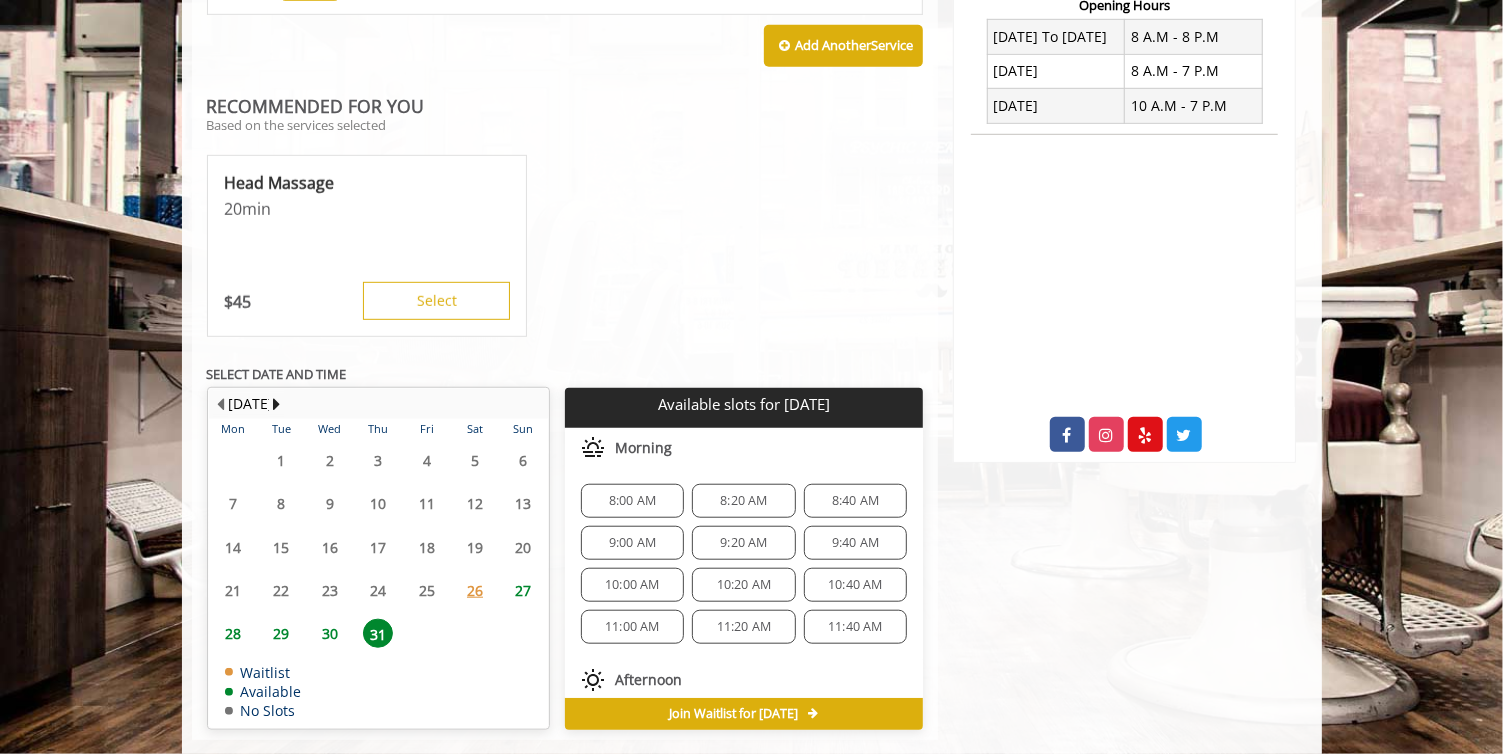 scroll, scrollTop: 818, scrollLeft: 0, axis: vertical 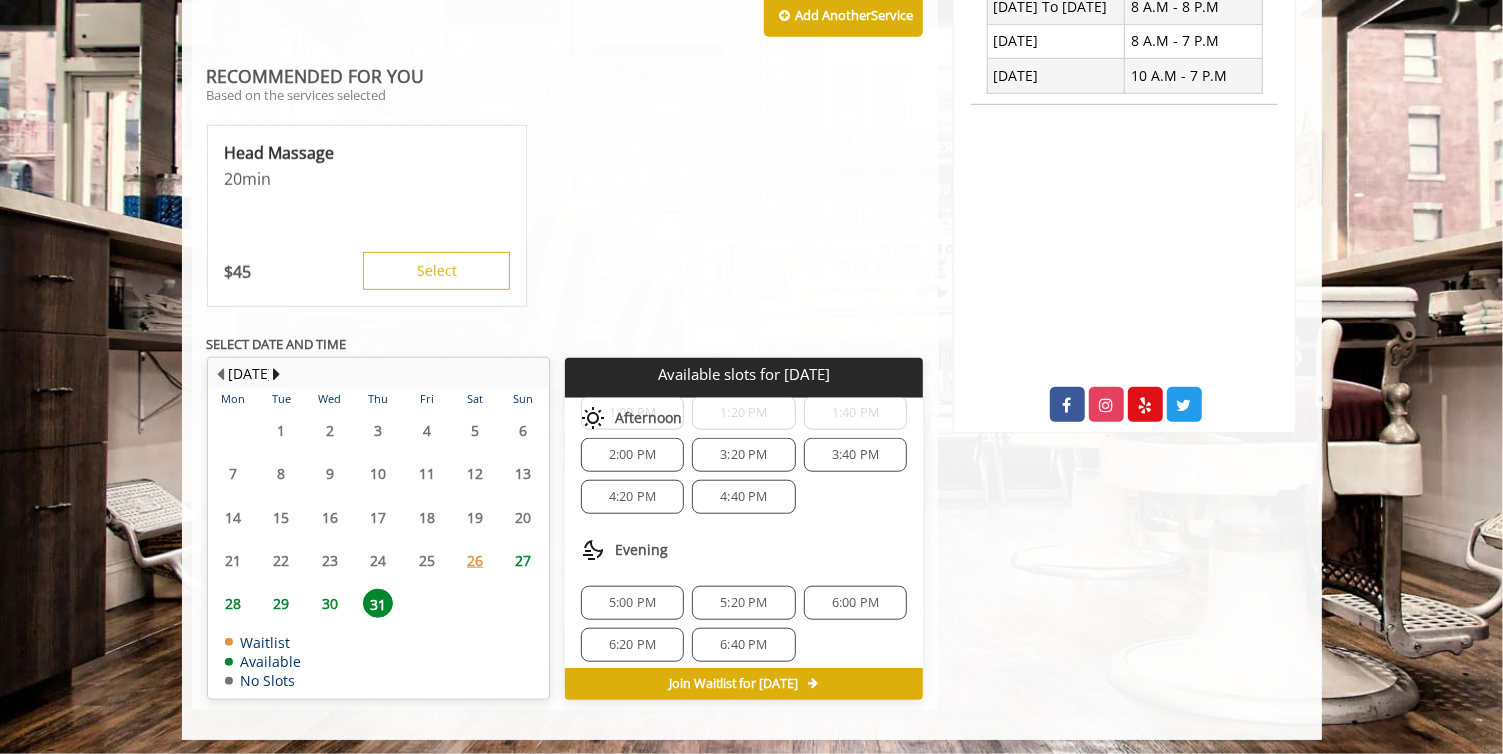 click on "28" 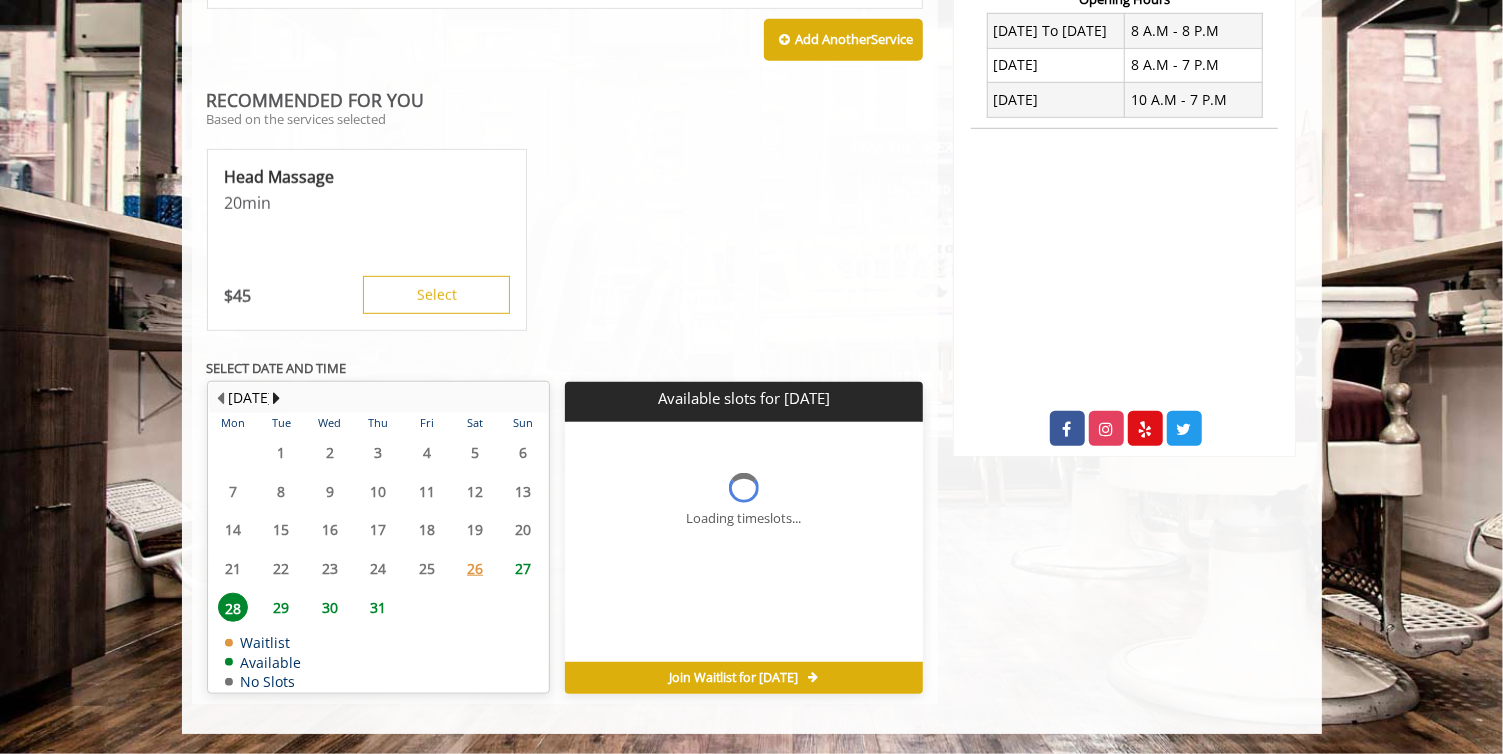 scroll, scrollTop: 788, scrollLeft: 0, axis: vertical 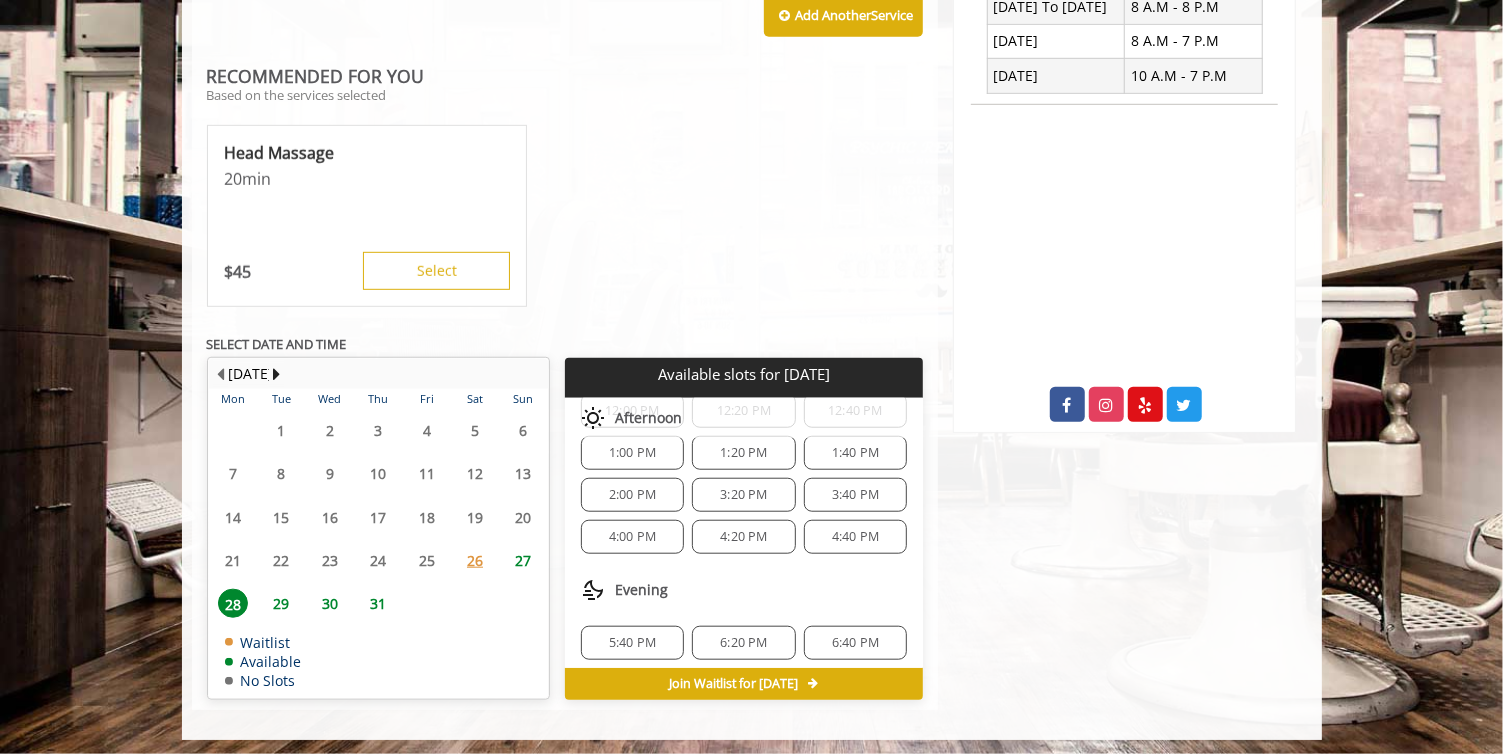 click on "30" 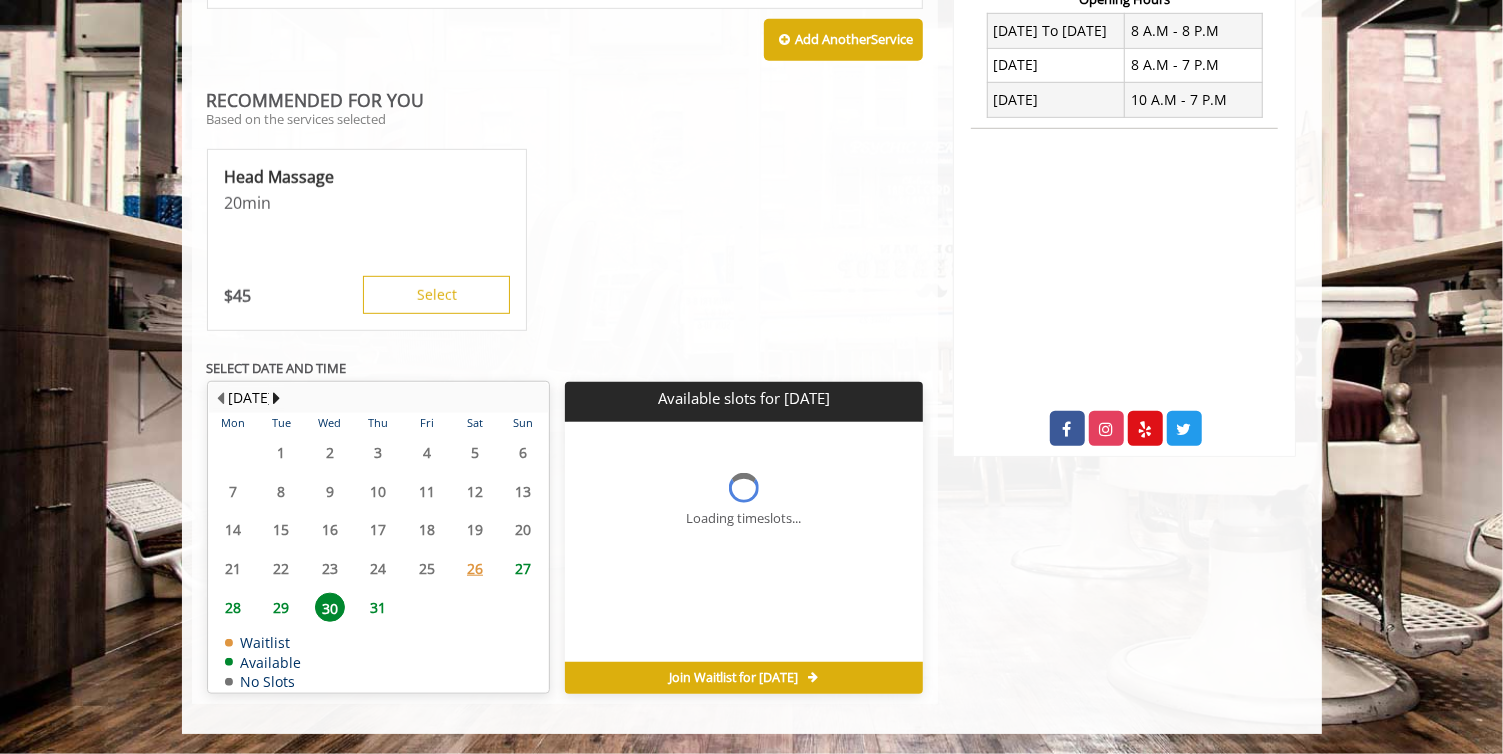 scroll, scrollTop: 788, scrollLeft: 0, axis: vertical 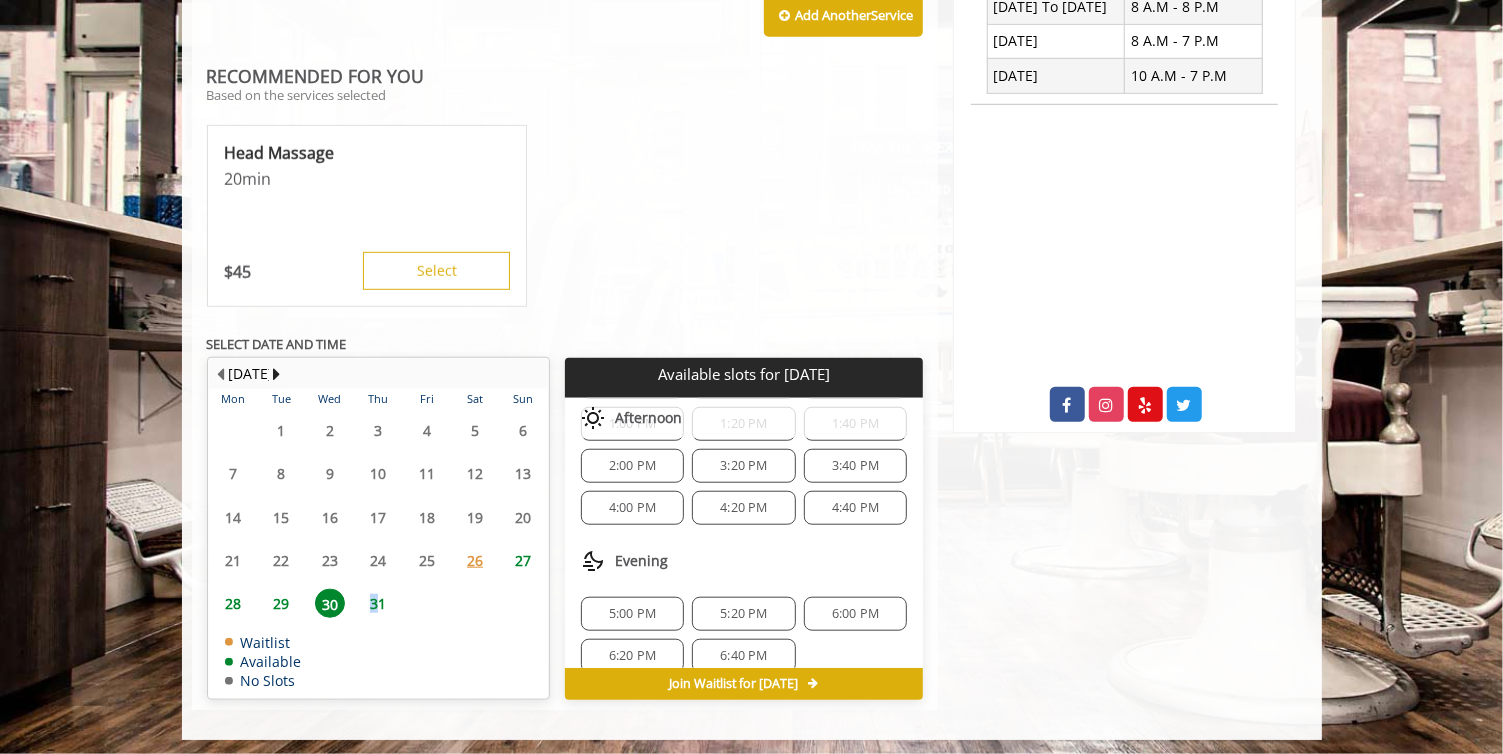 click on "31" 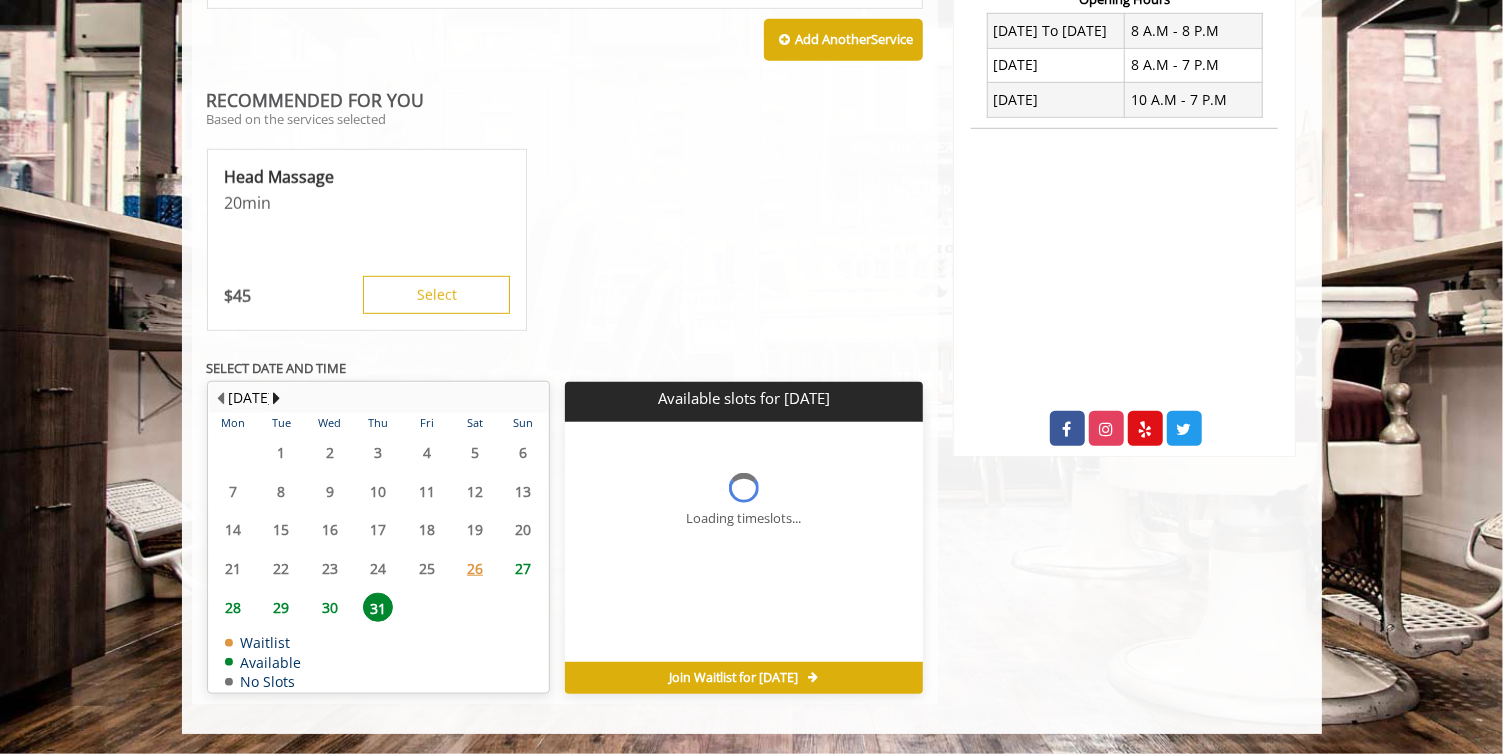 scroll, scrollTop: 788, scrollLeft: 0, axis: vertical 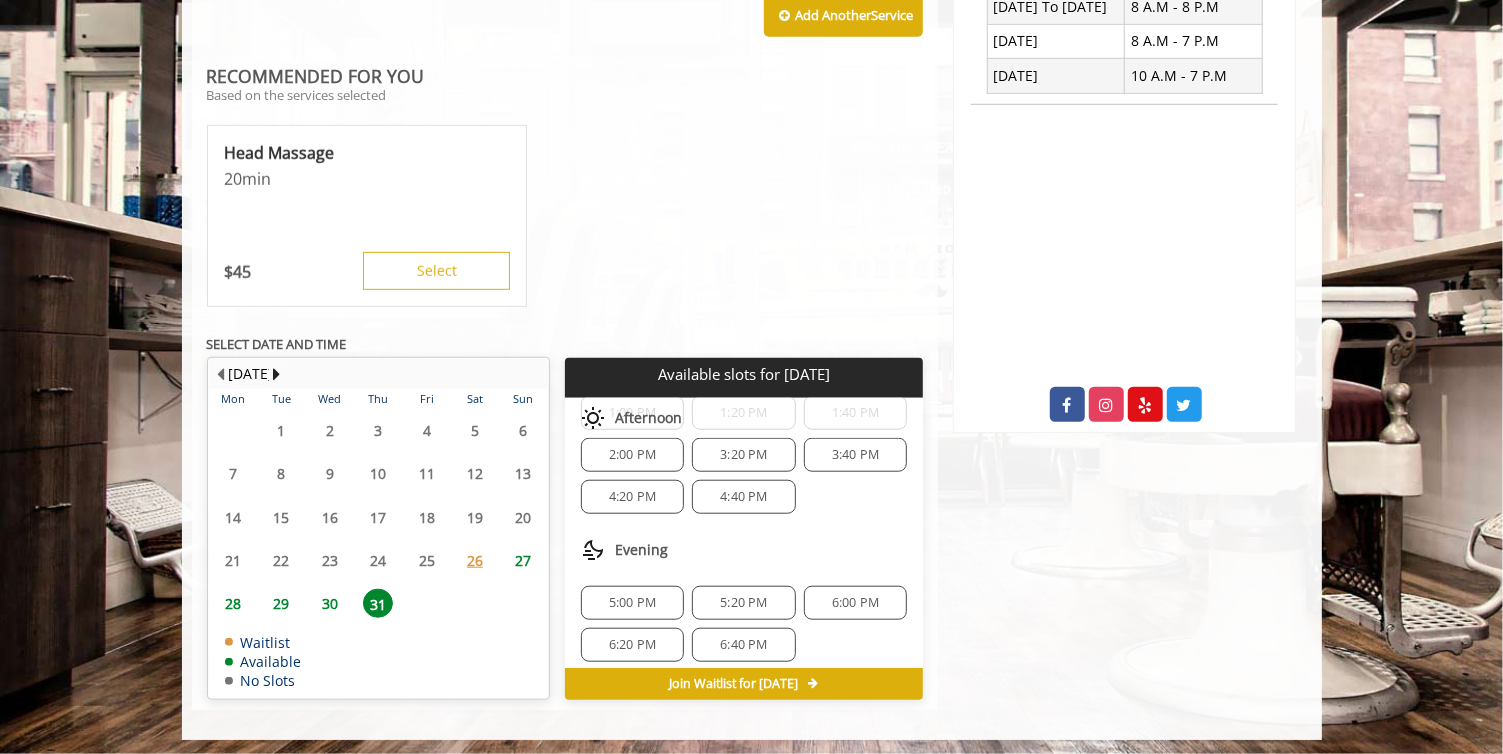 click on "5:00 PM" 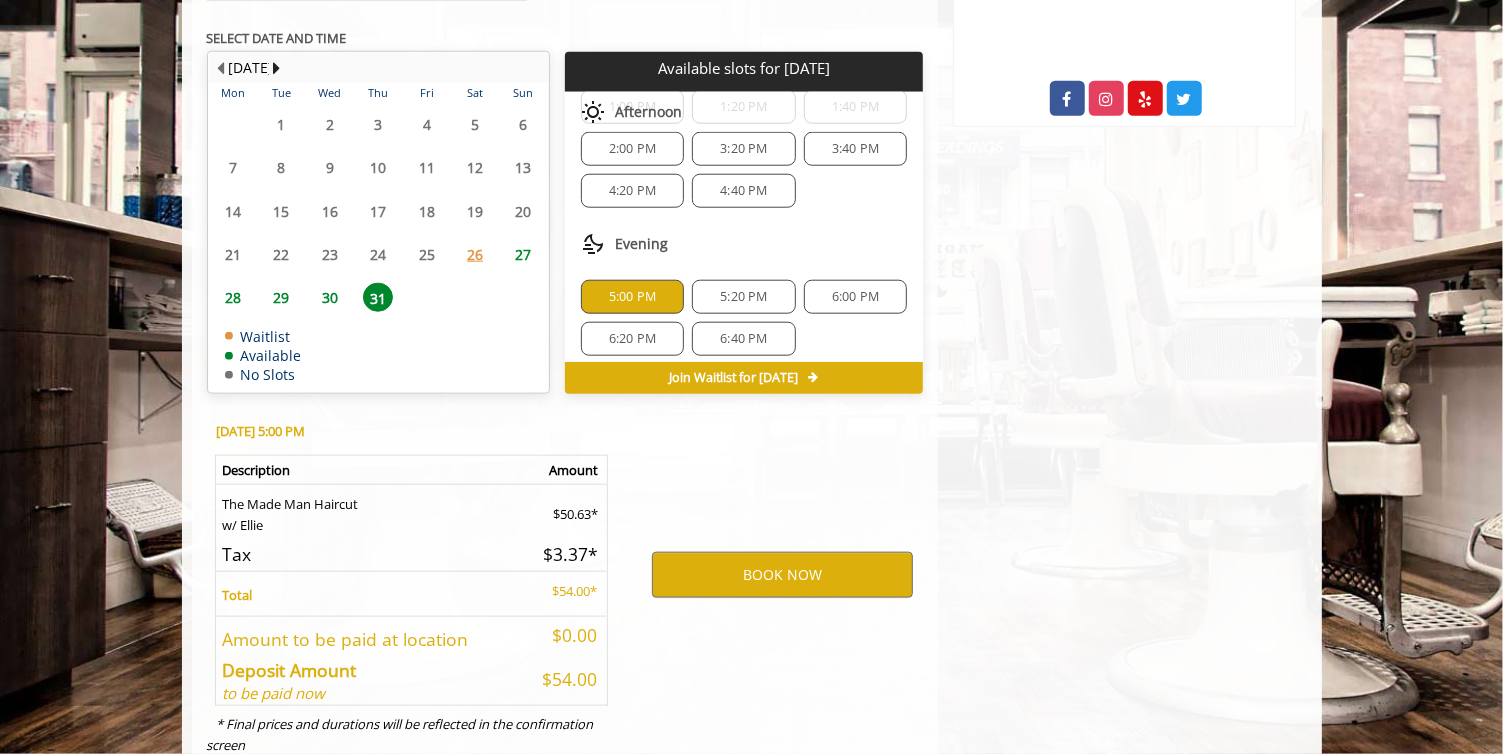 scroll, scrollTop: 1178, scrollLeft: 0, axis: vertical 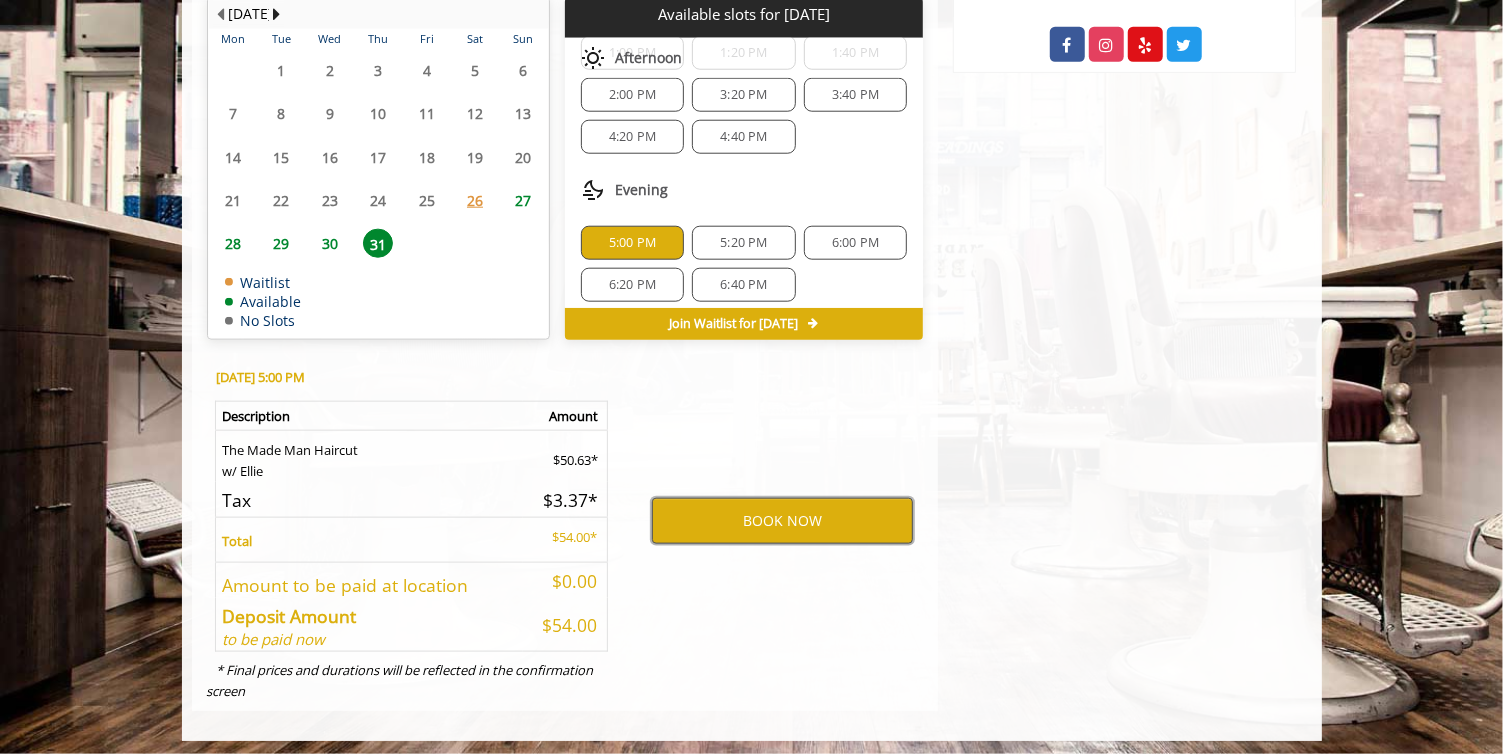 click on "BOOK NOW" at bounding box center (782, 521) 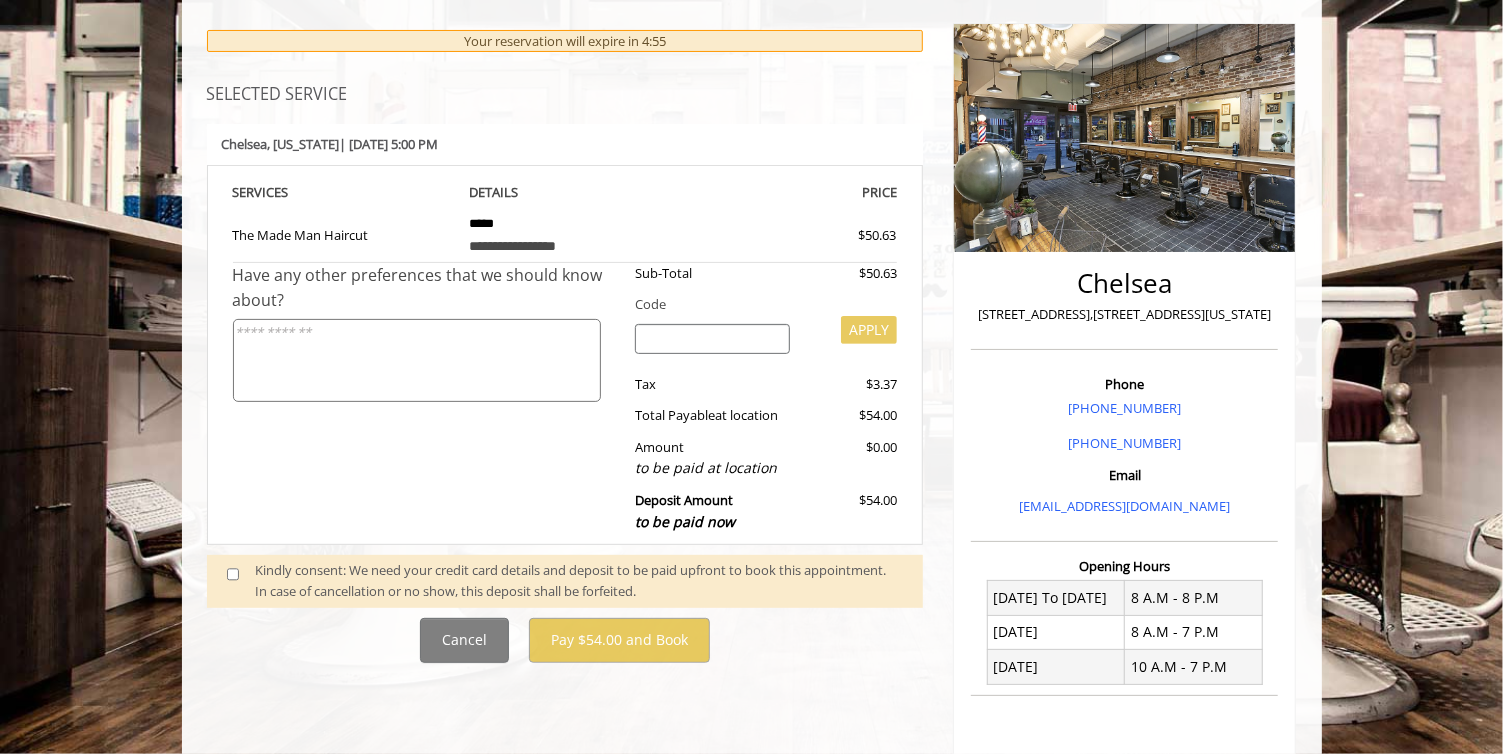 scroll, scrollTop: 228, scrollLeft: 0, axis: vertical 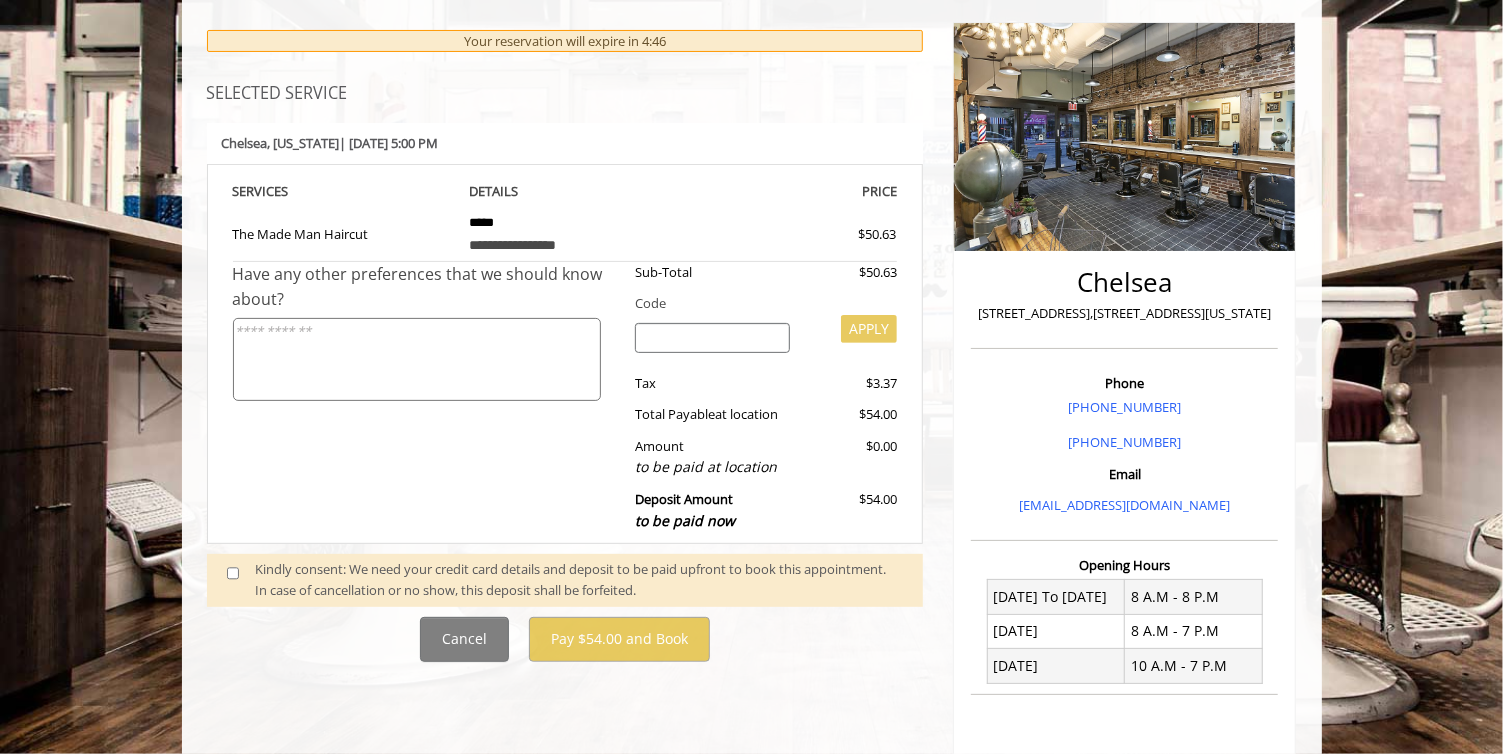 click on "Kindly consent: We need your credit card details and deposit to be paid upfront to book this appointment. In case of cancellation or no show, this deposit shall be forfeited." 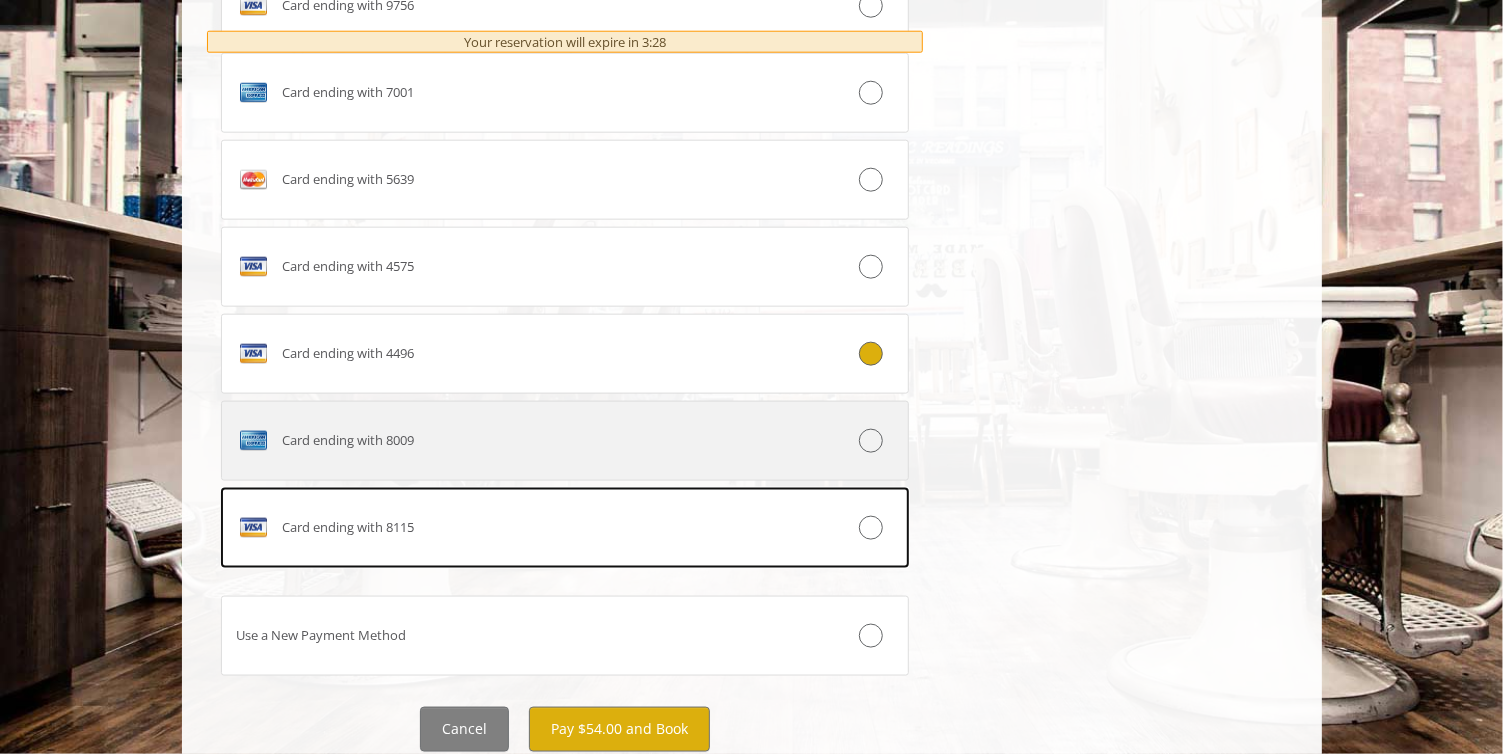 scroll, scrollTop: 1303, scrollLeft: 0, axis: vertical 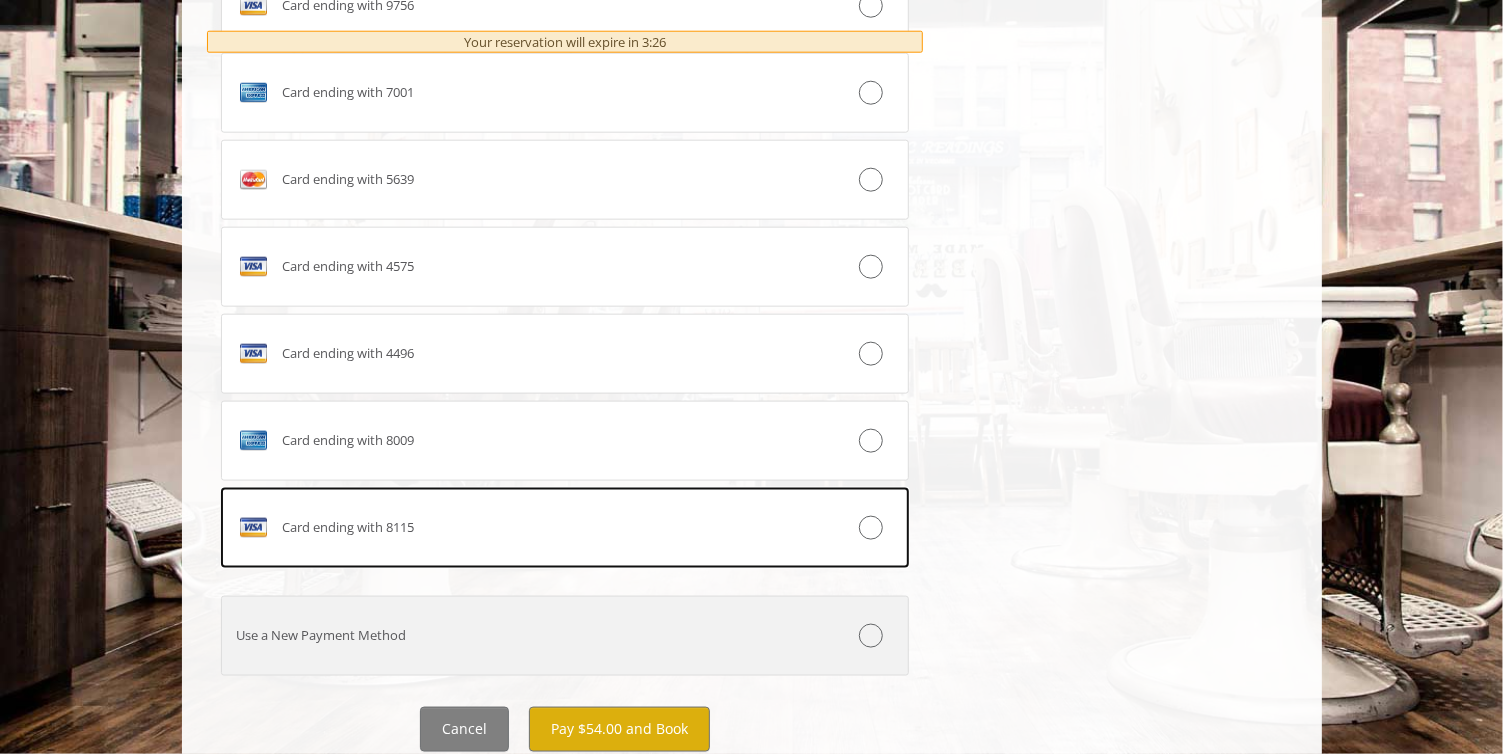 click on "Use a New Payment Method" at bounding box center [508, 635] 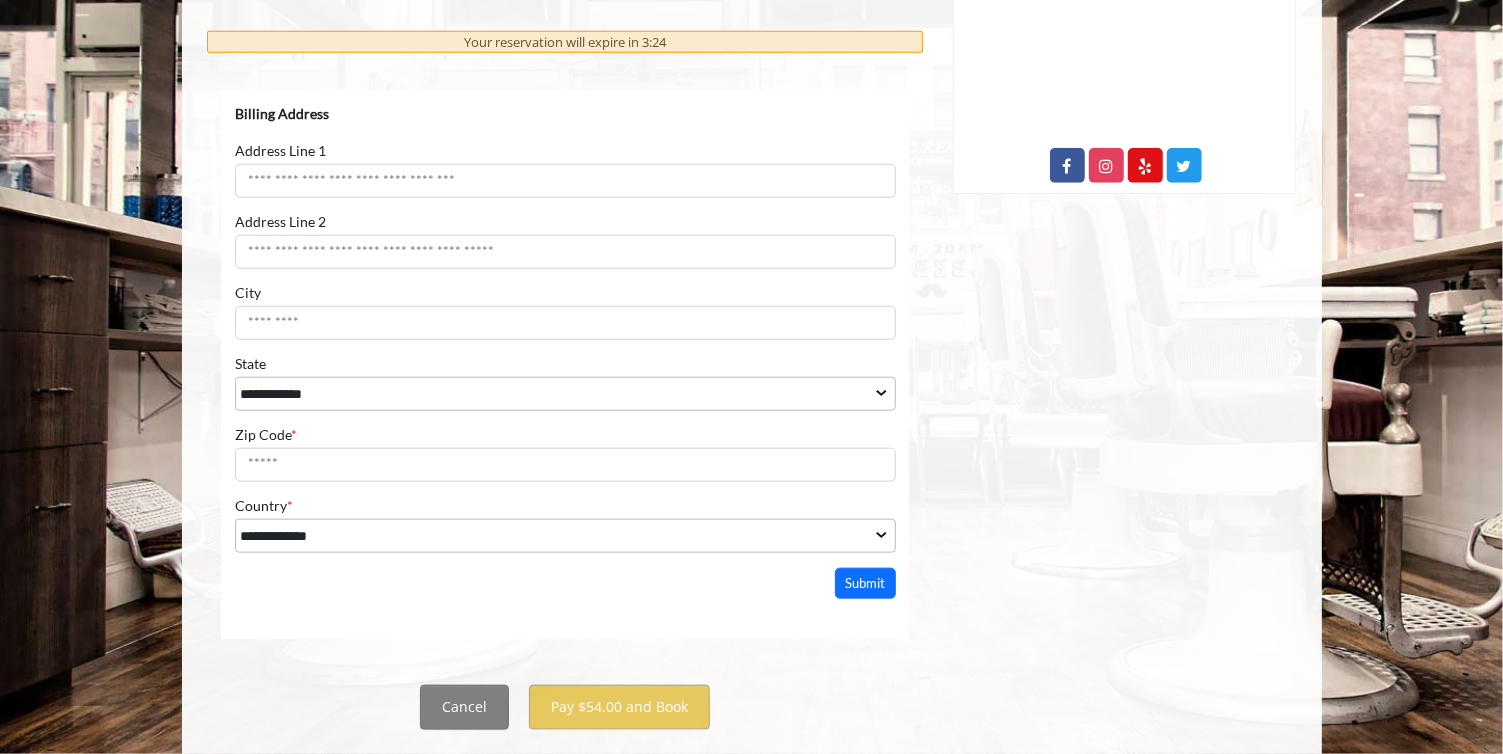 scroll, scrollTop: 1055, scrollLeft: 0, axis: vertical 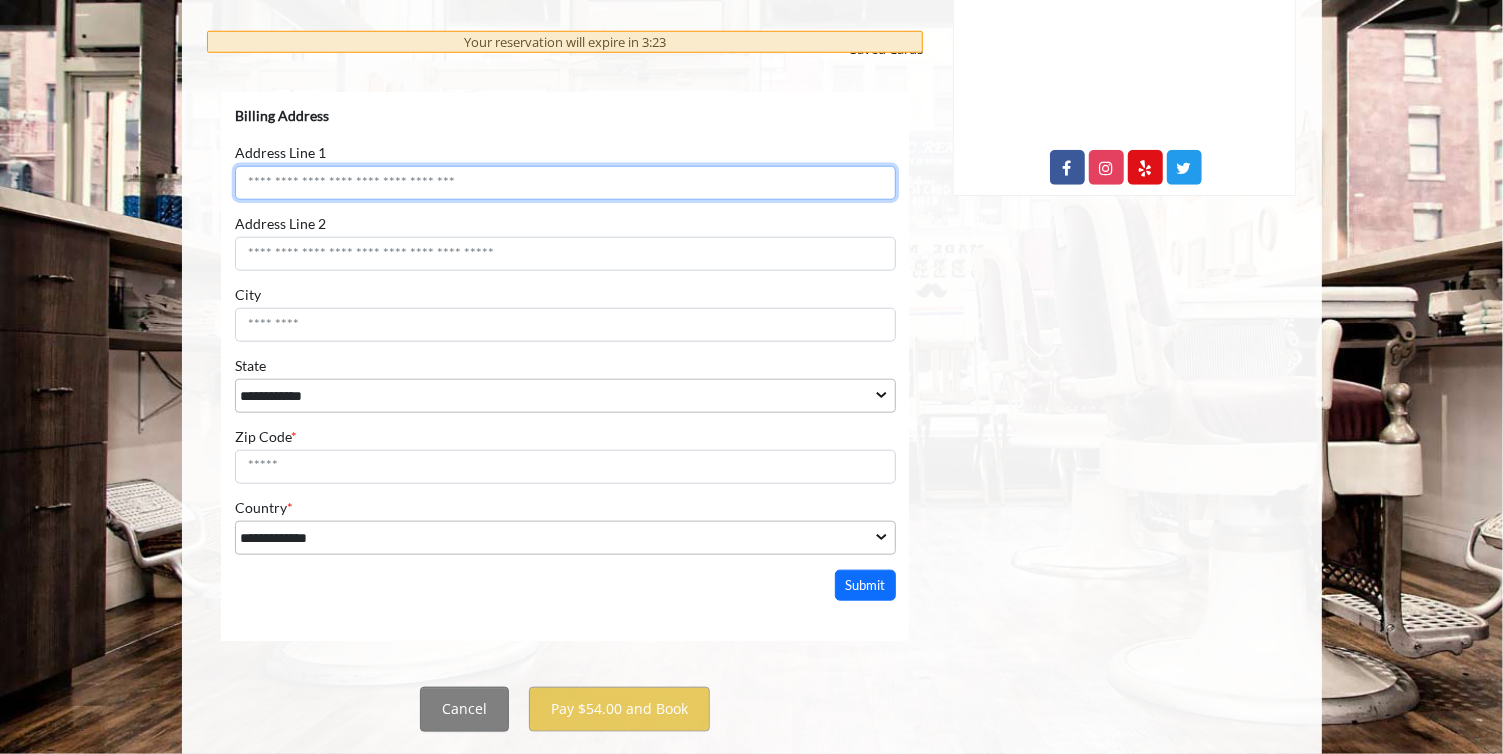 click on "Address Line 1" at bounding box center [564, 182] 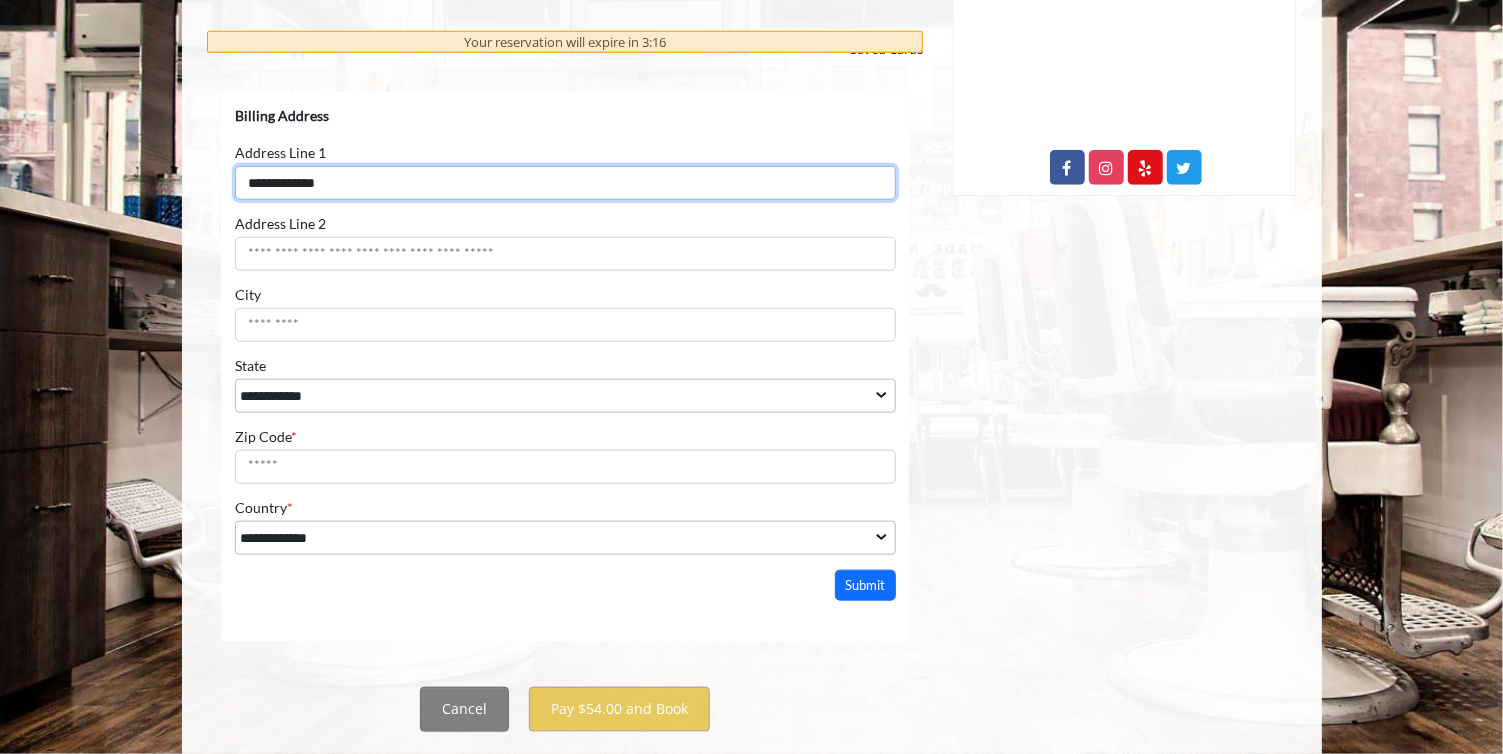 type on "**********" 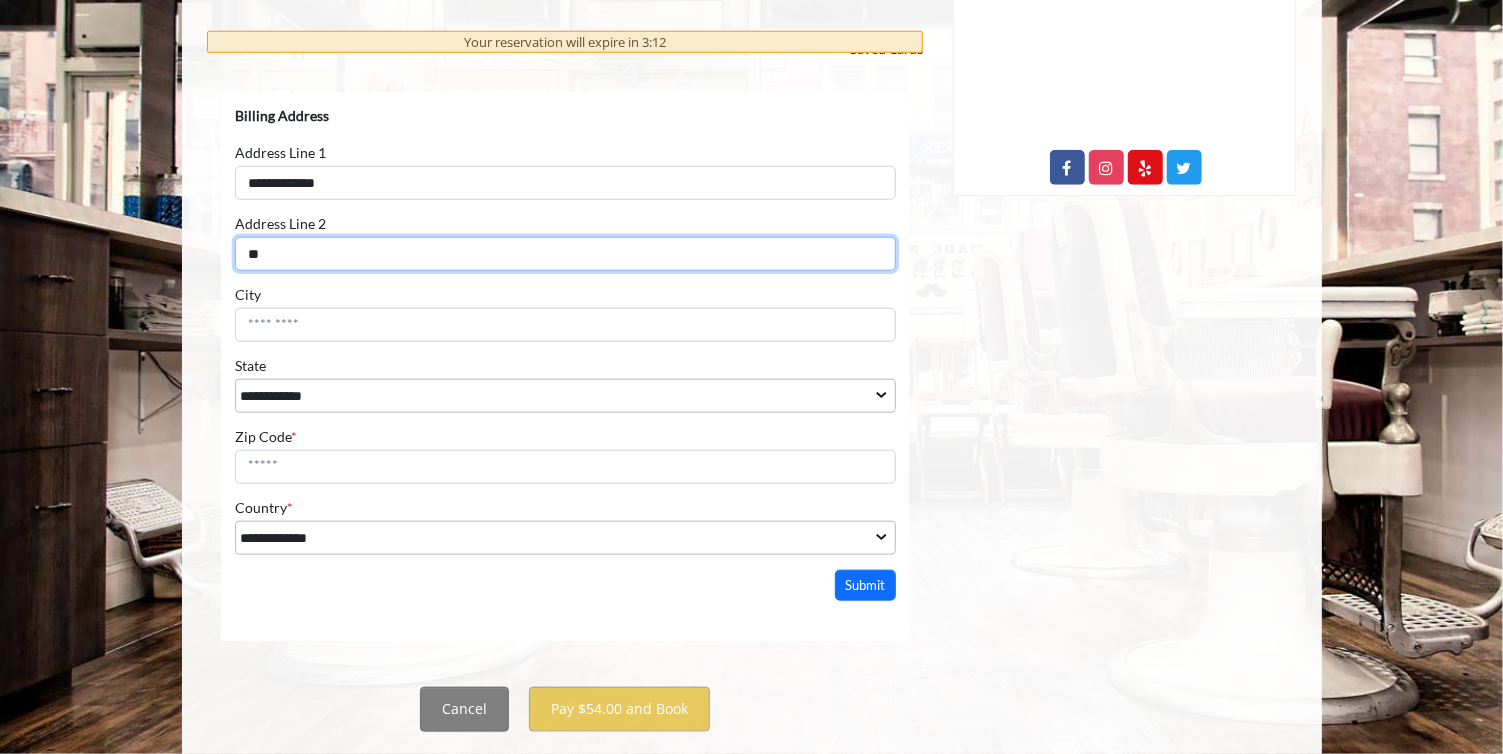 type on "**" 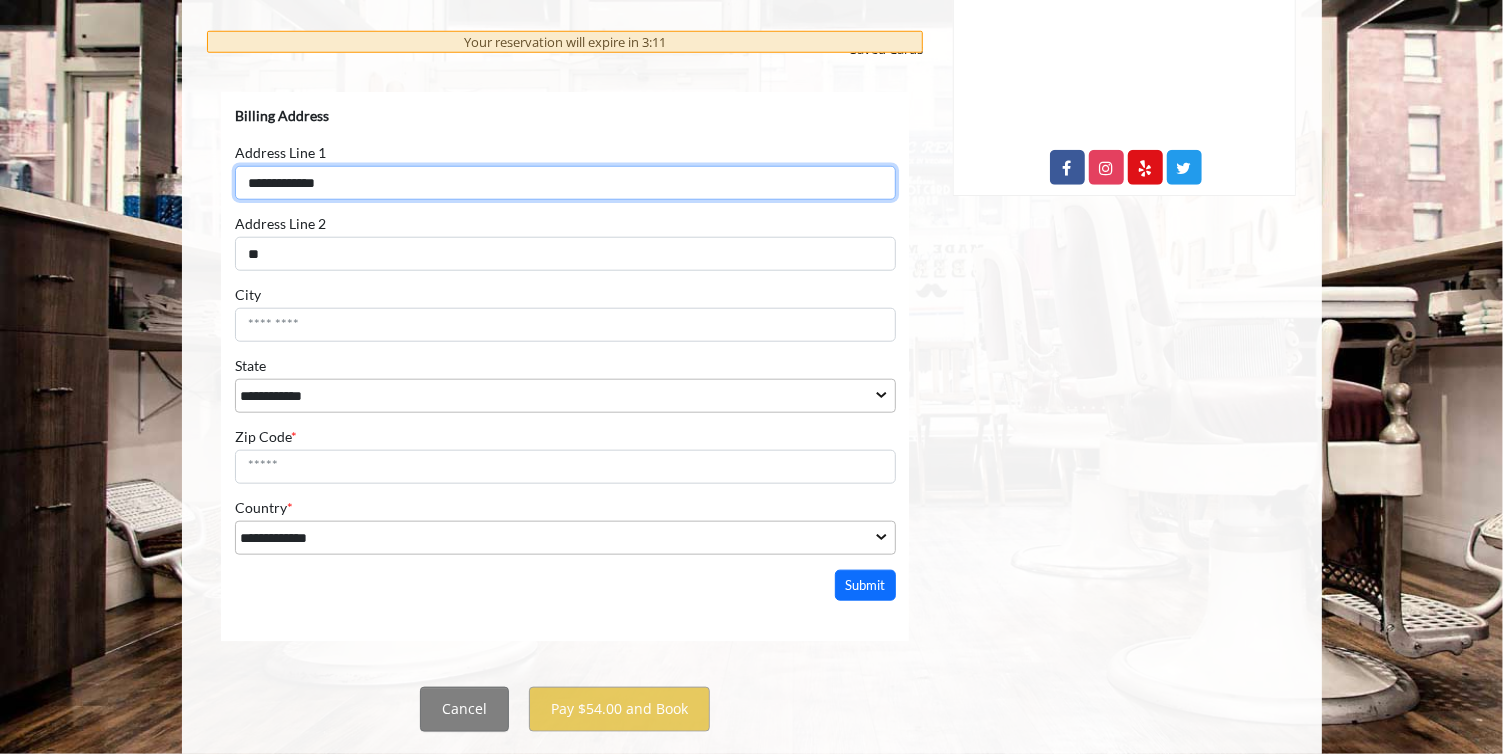 click on "**********" at bounding box center [564, 182] 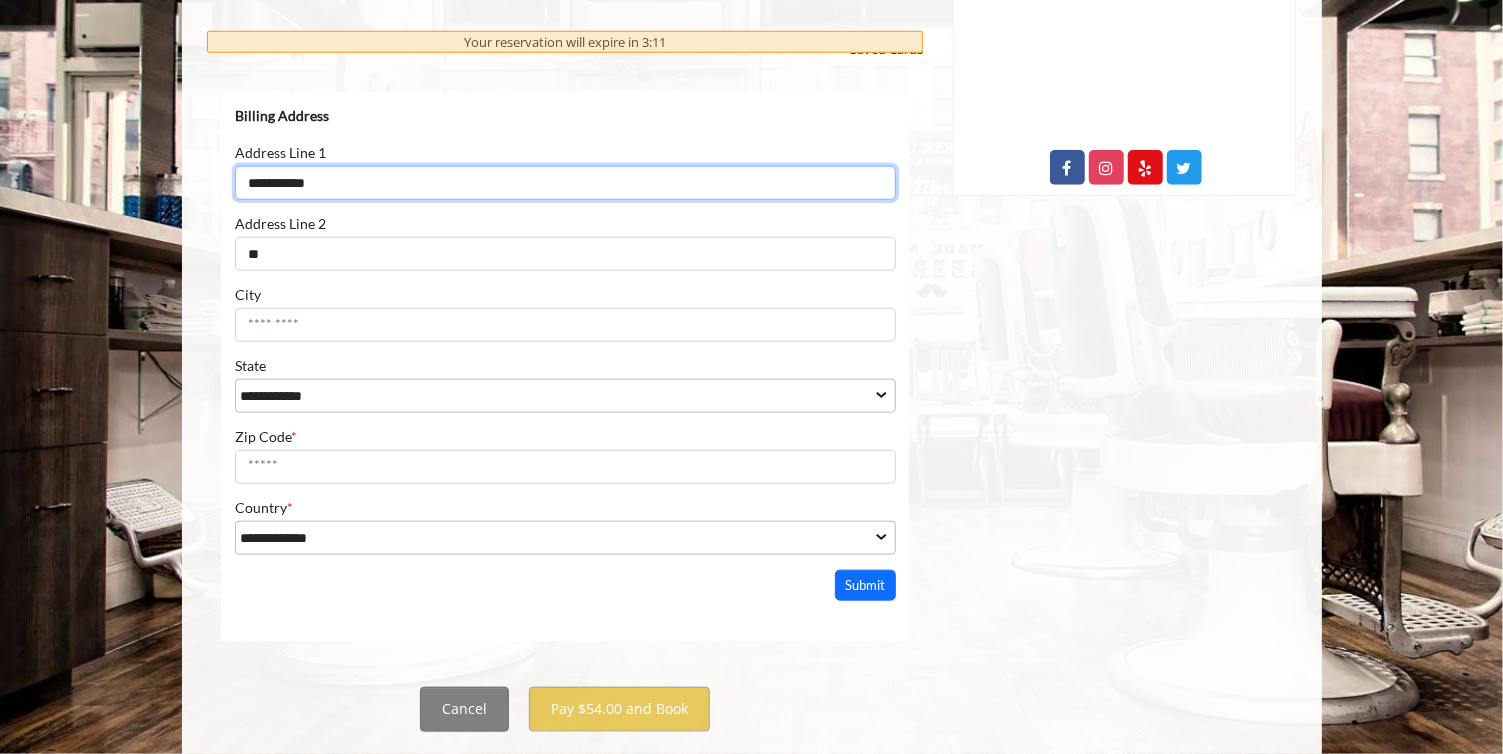 type on "**********" 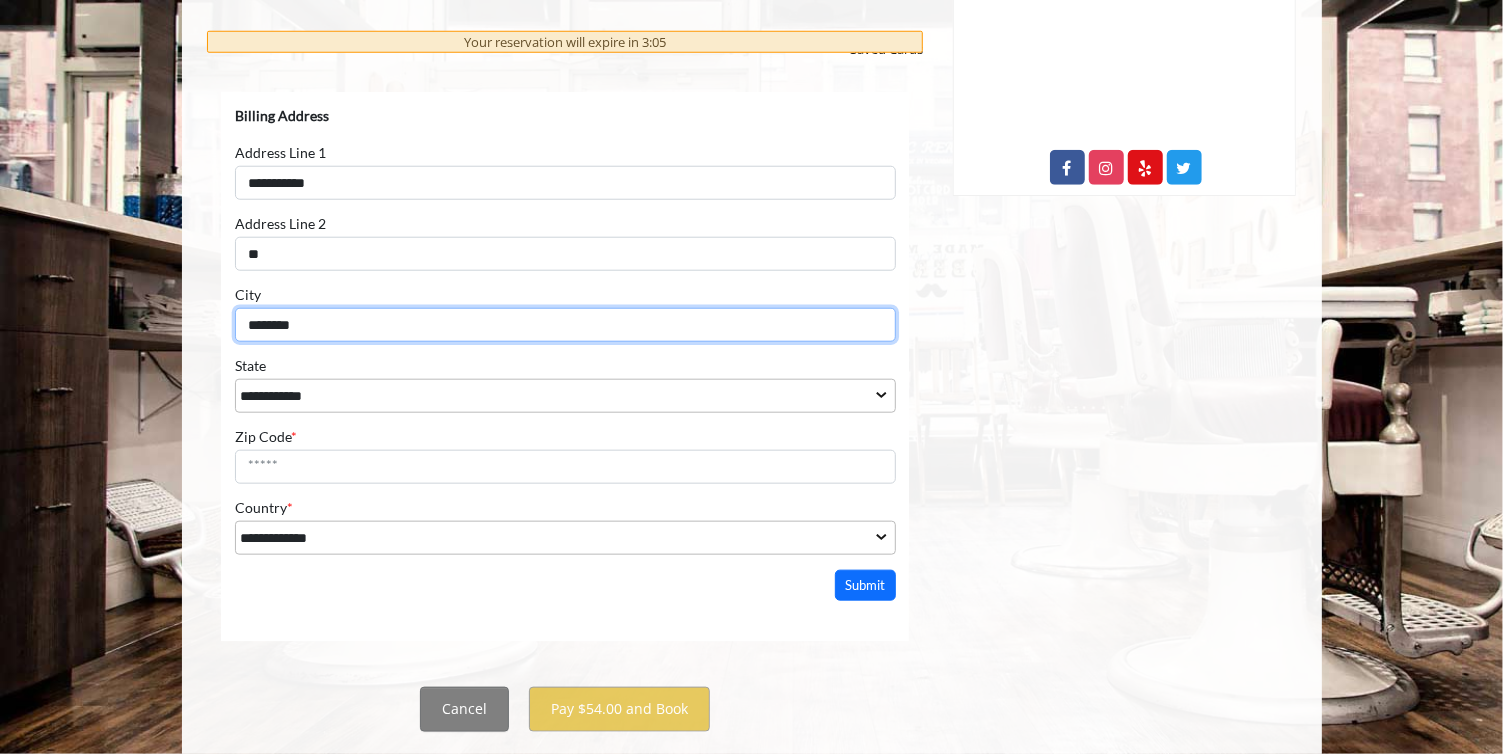 click on "********" at bounding box center [564, 324] 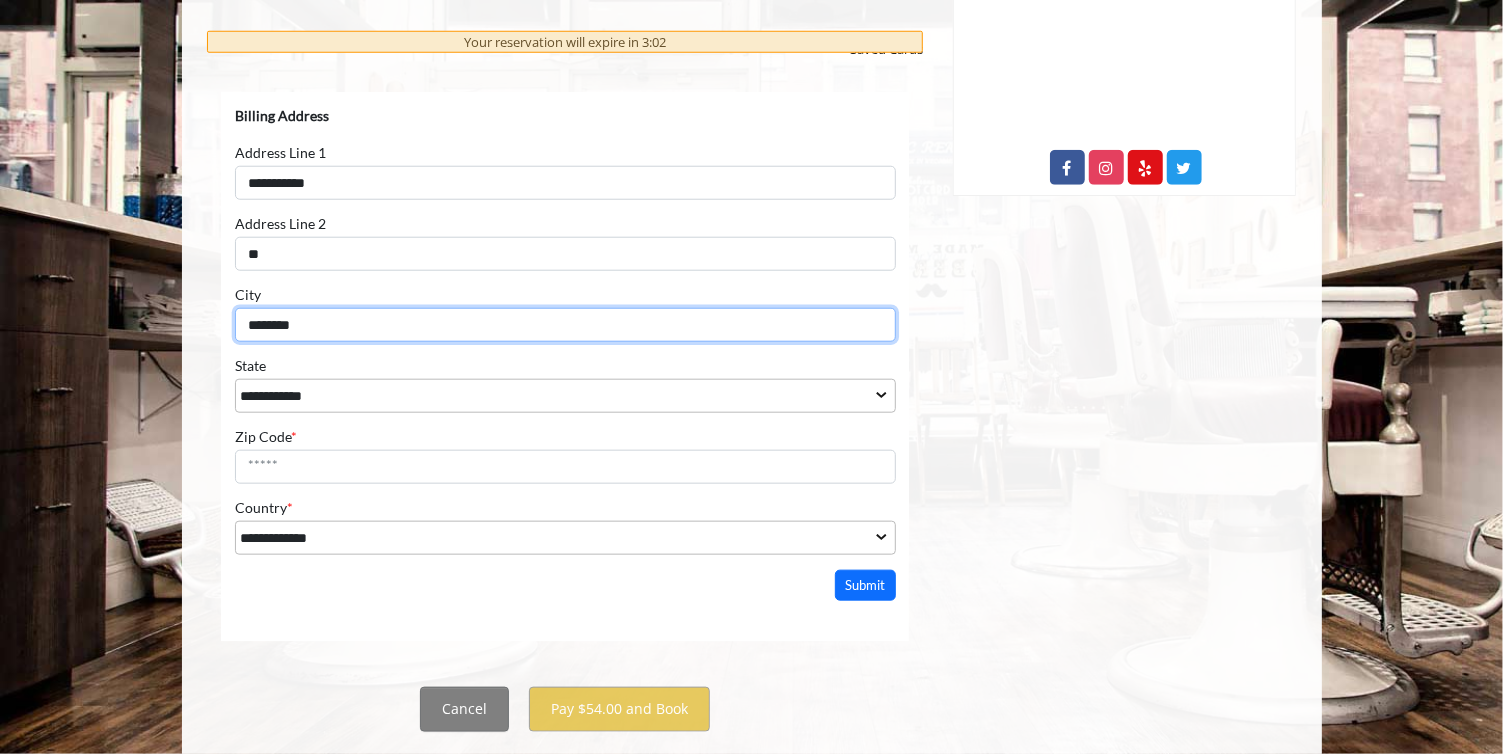 type on "********" 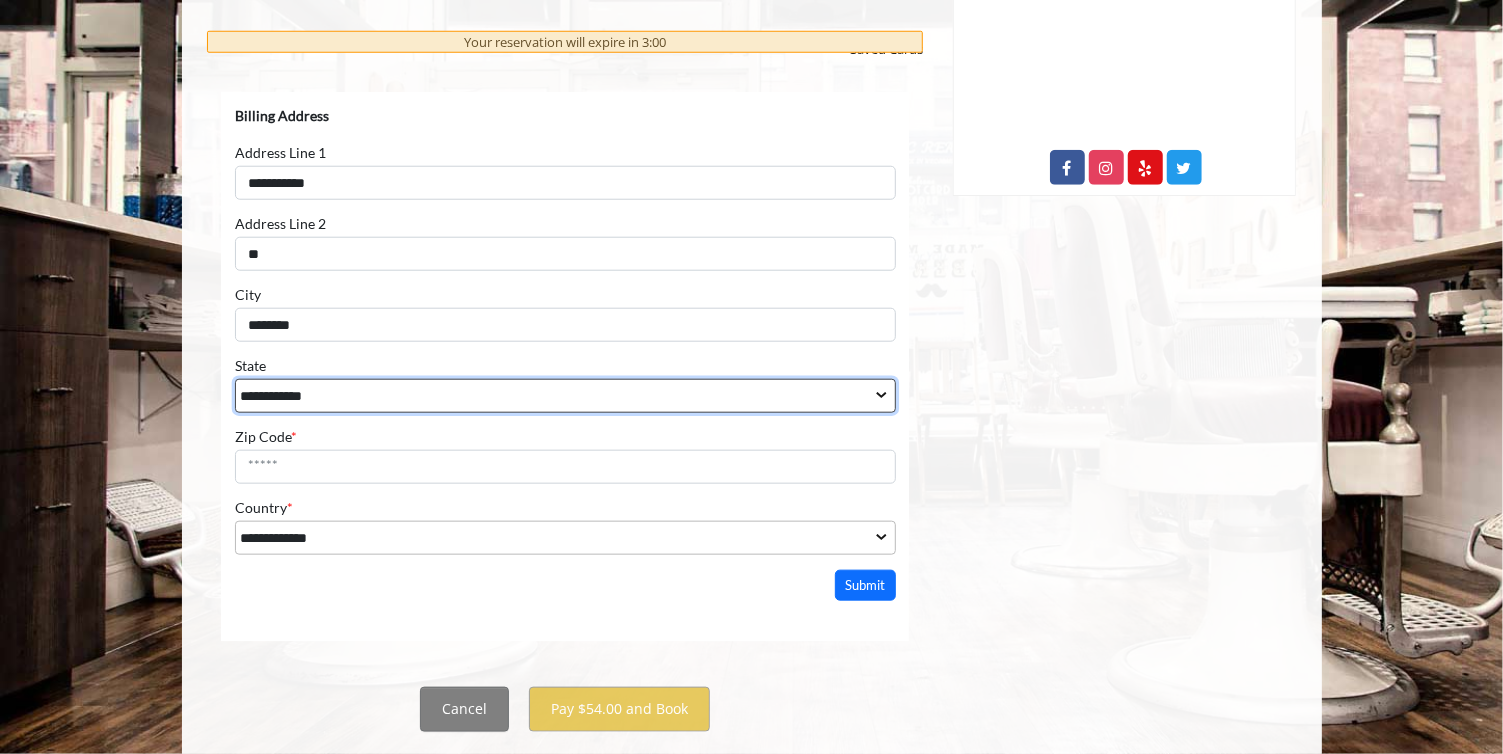 click on "**********" at bounding box center [564, 395] 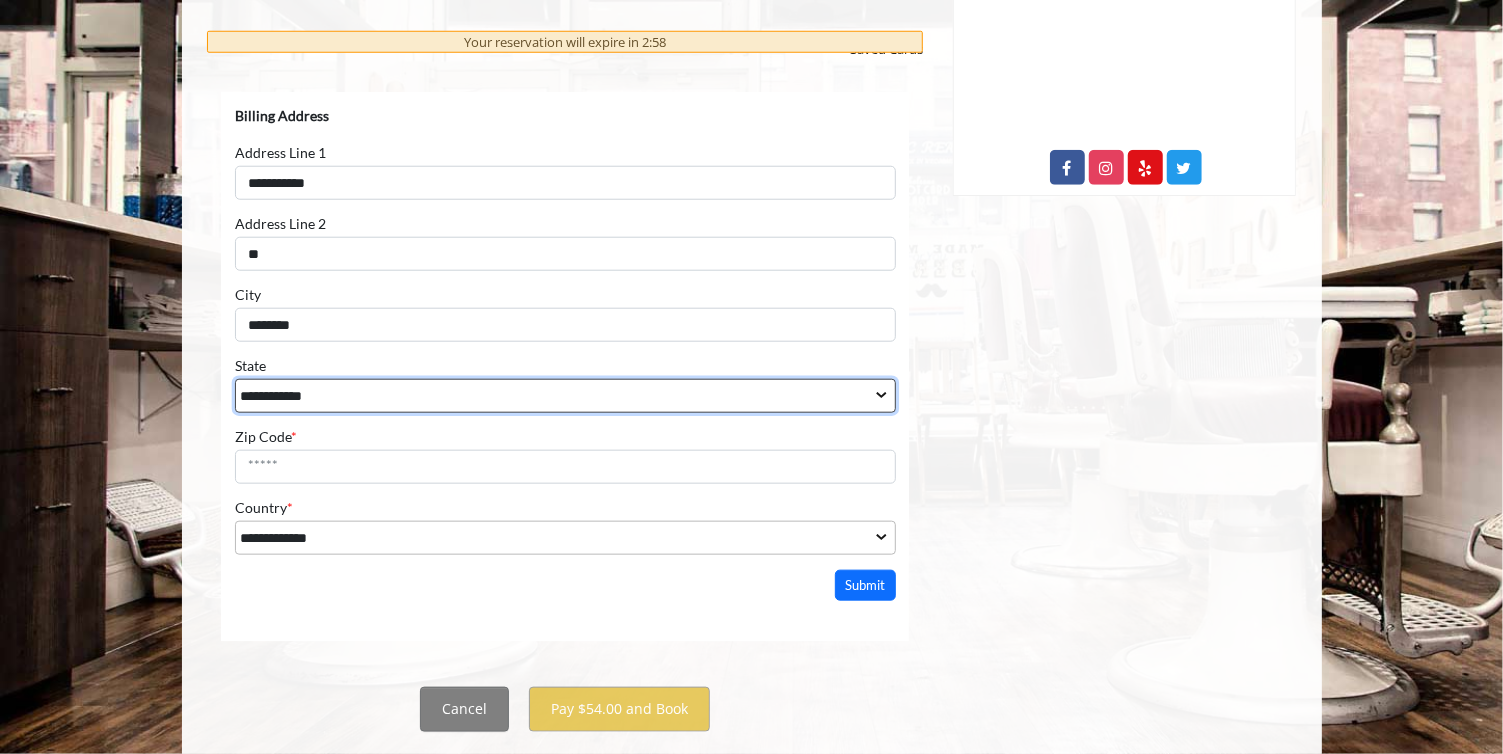 select on "**" 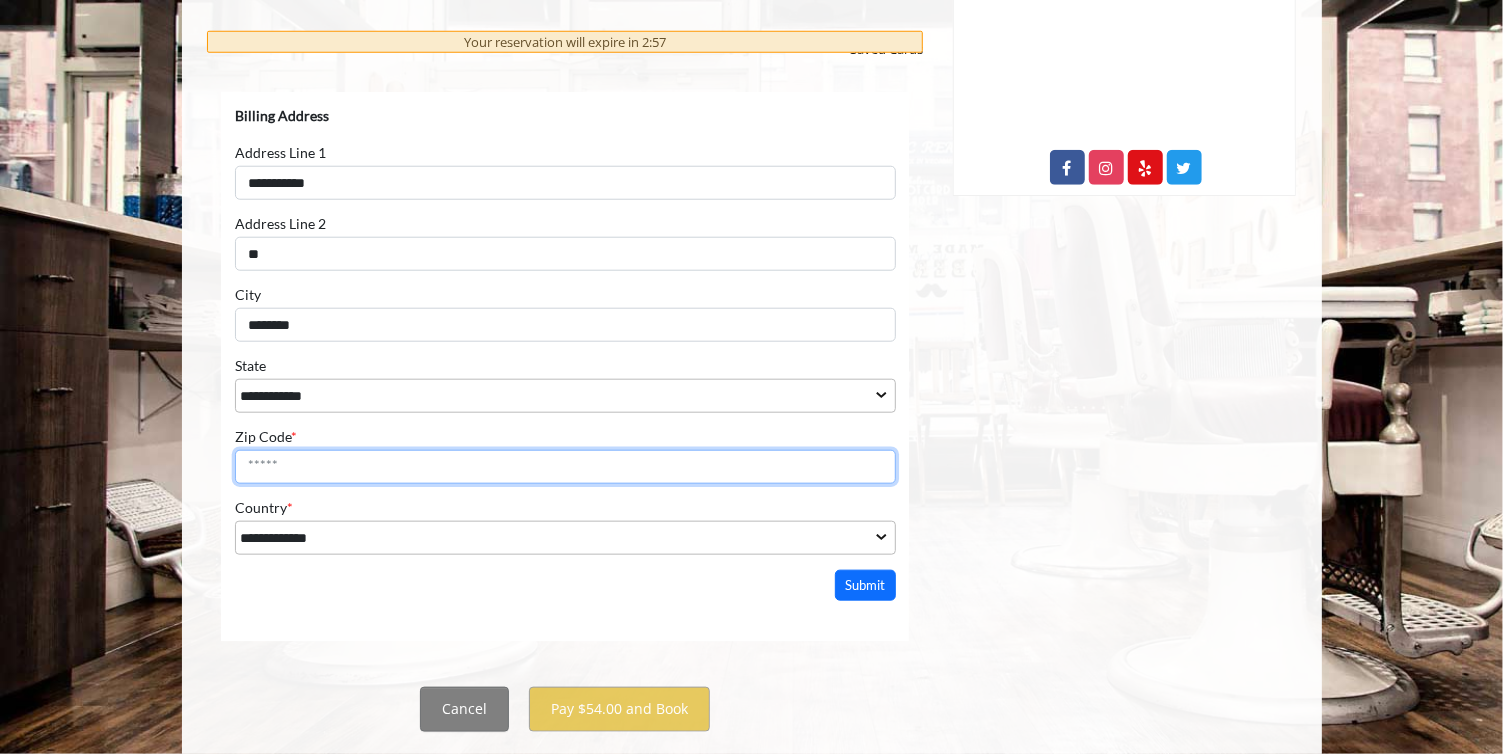 click on "Zip Code  *" at bounding box center (564, 466) 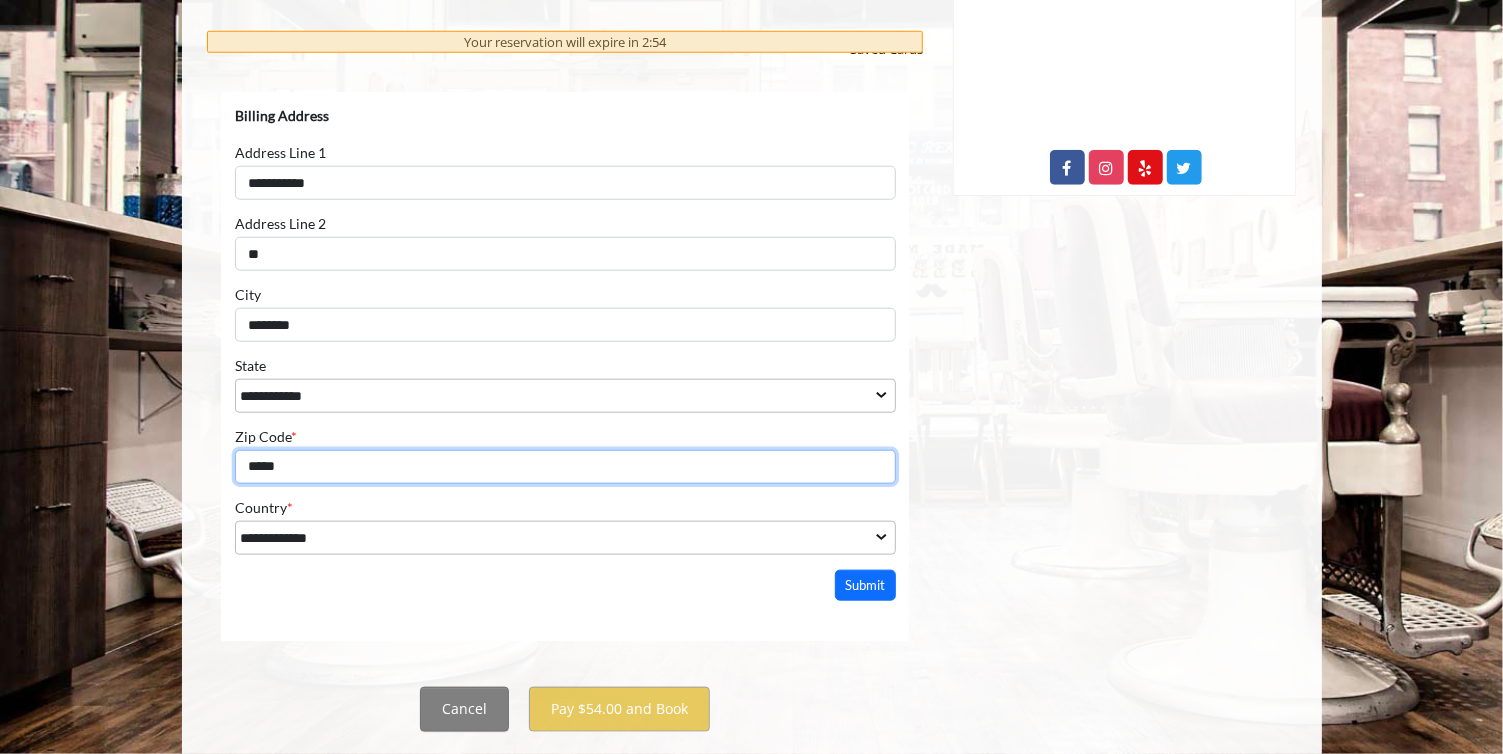 type on "*****" 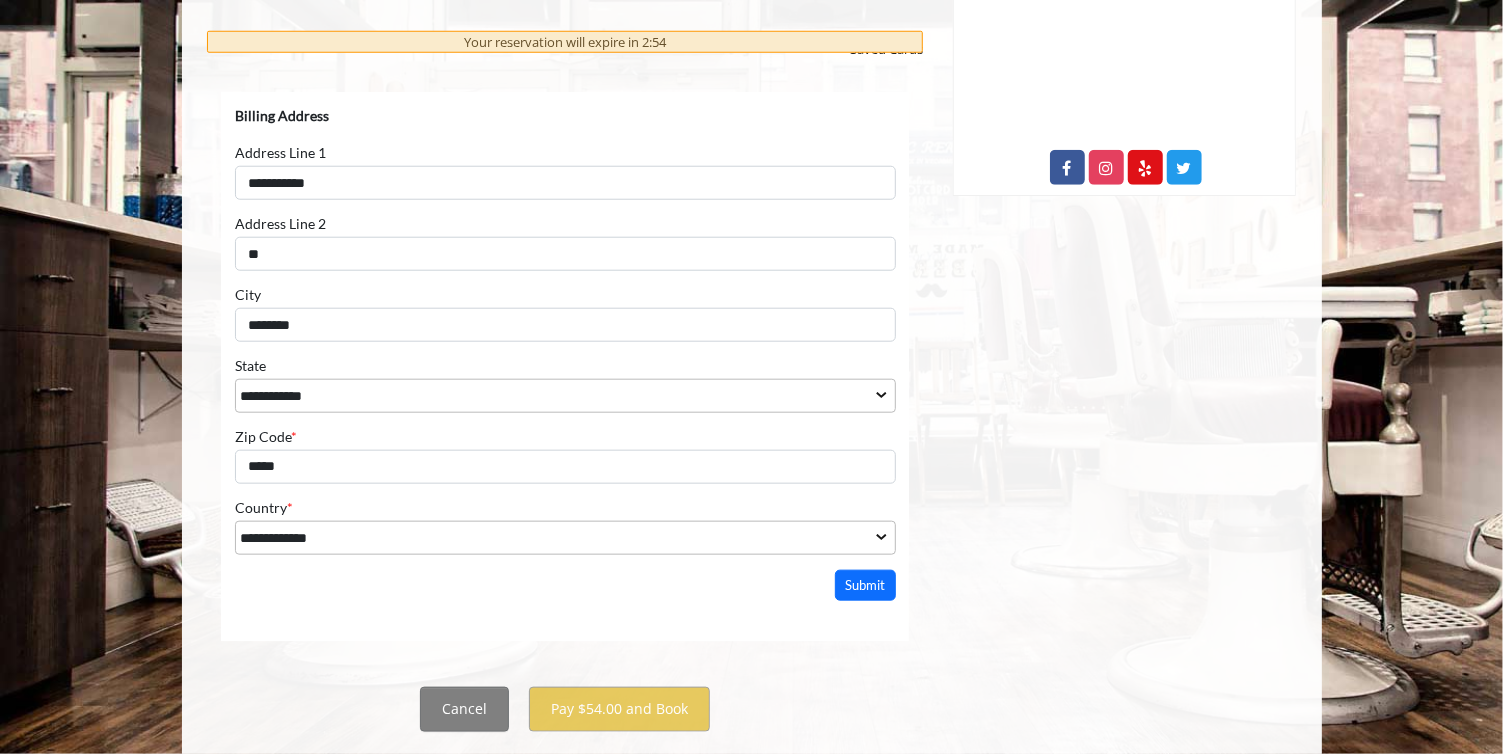 click on "**********" at bounding box center [564, 345] 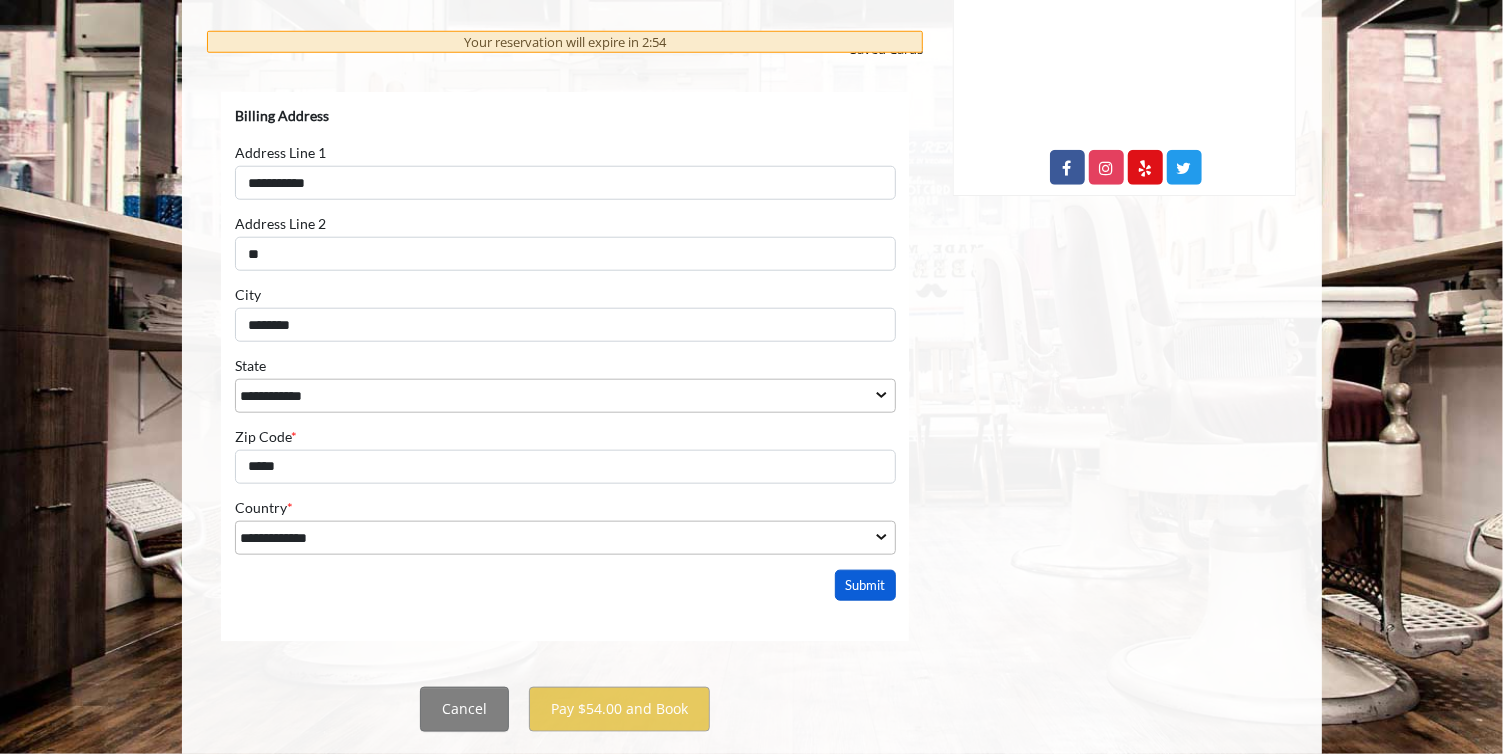 click on "Submit" at bounding box center (865, 584) 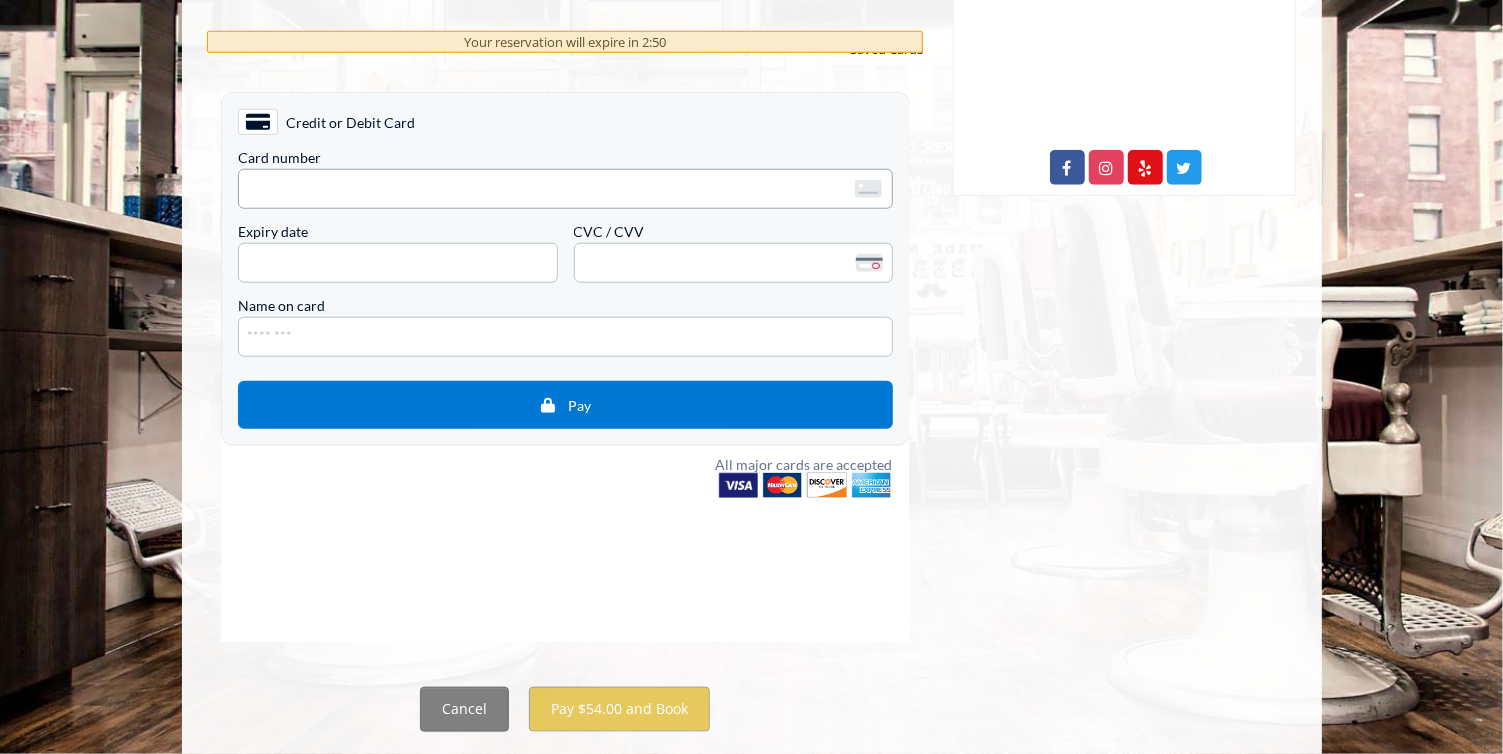 click on "<p>Your browser does not support iframes.</p>" at bounding box center [564, 188] 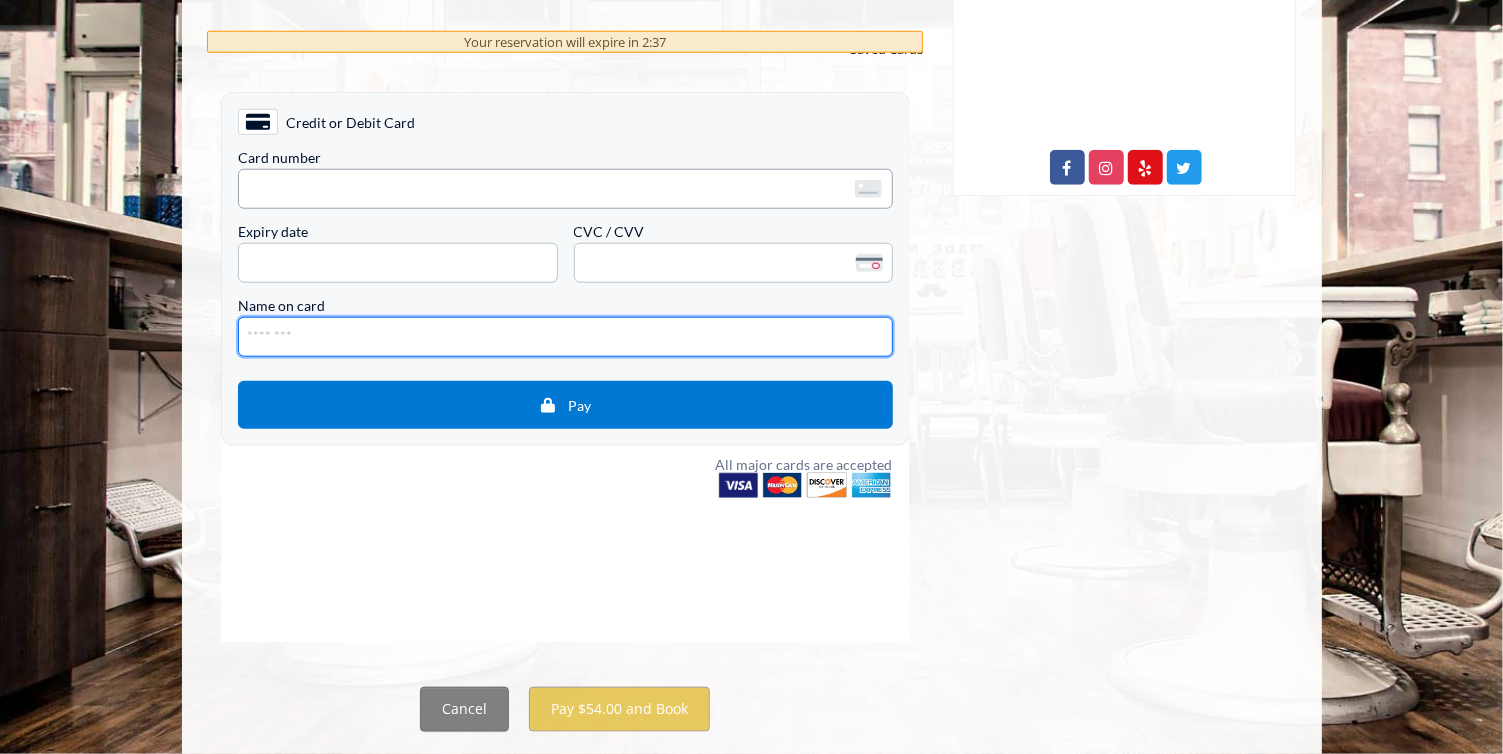 type on "**********" 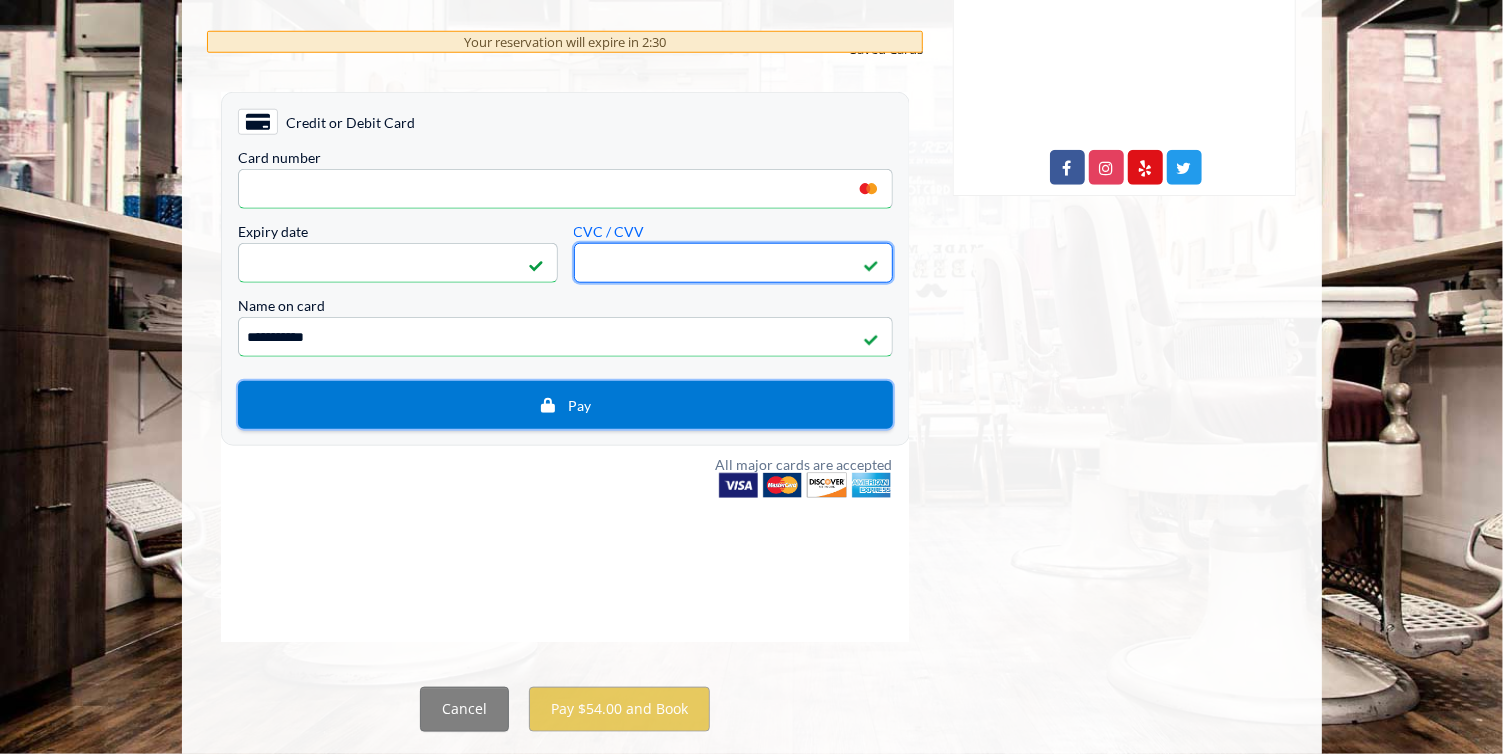 click on "Pay" at bounding box center (564, 404) 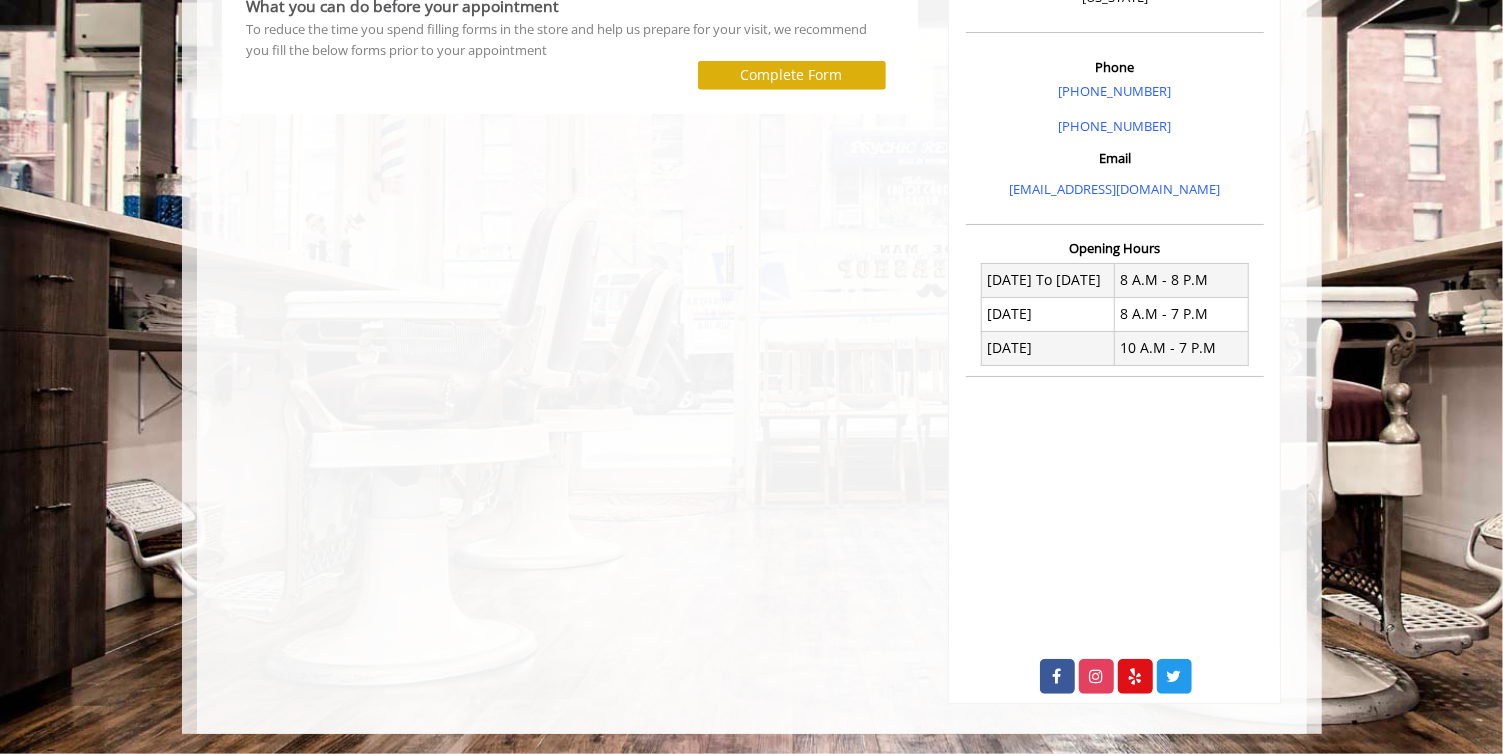 scroll, scrollTop: 0, scrollLeft: 0, axis: both 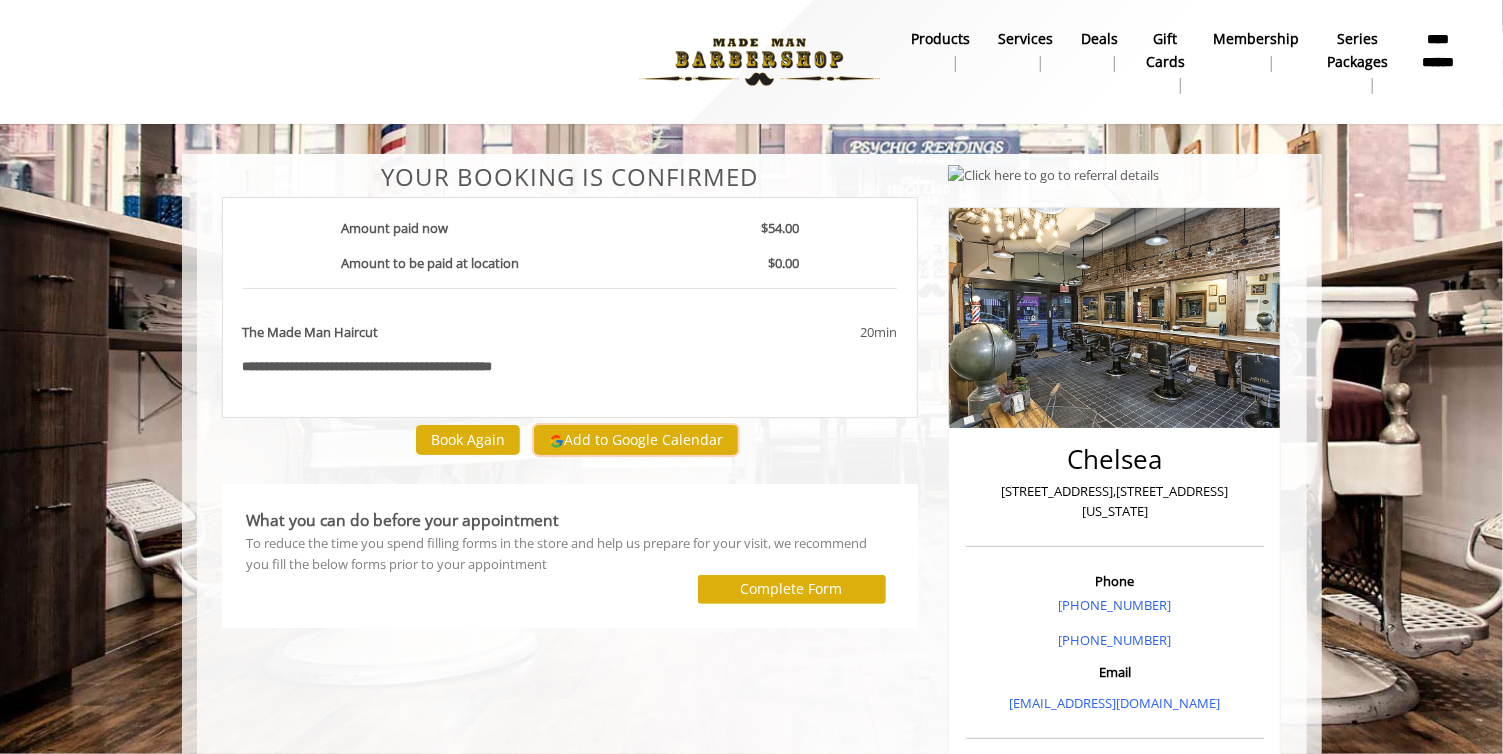 click on "Add to Google Calendar" at bounding box center (636, 440) 